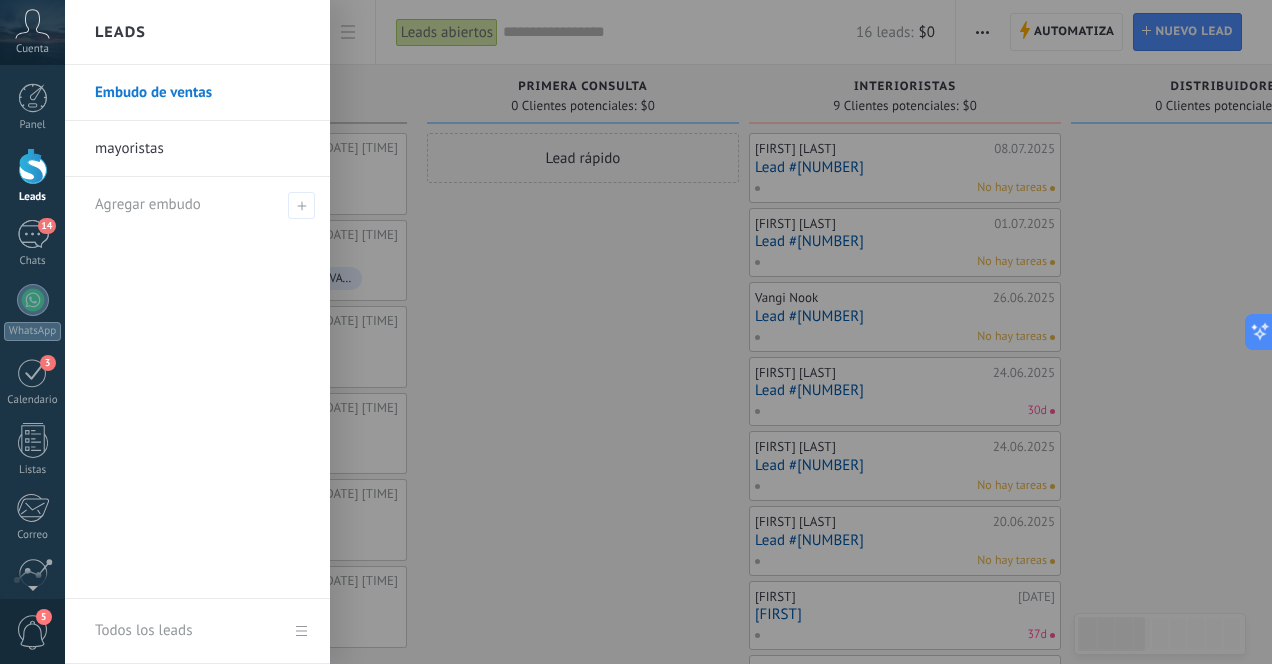 scroll, scrollTop: 0, scrollLeft: 0, axis: both 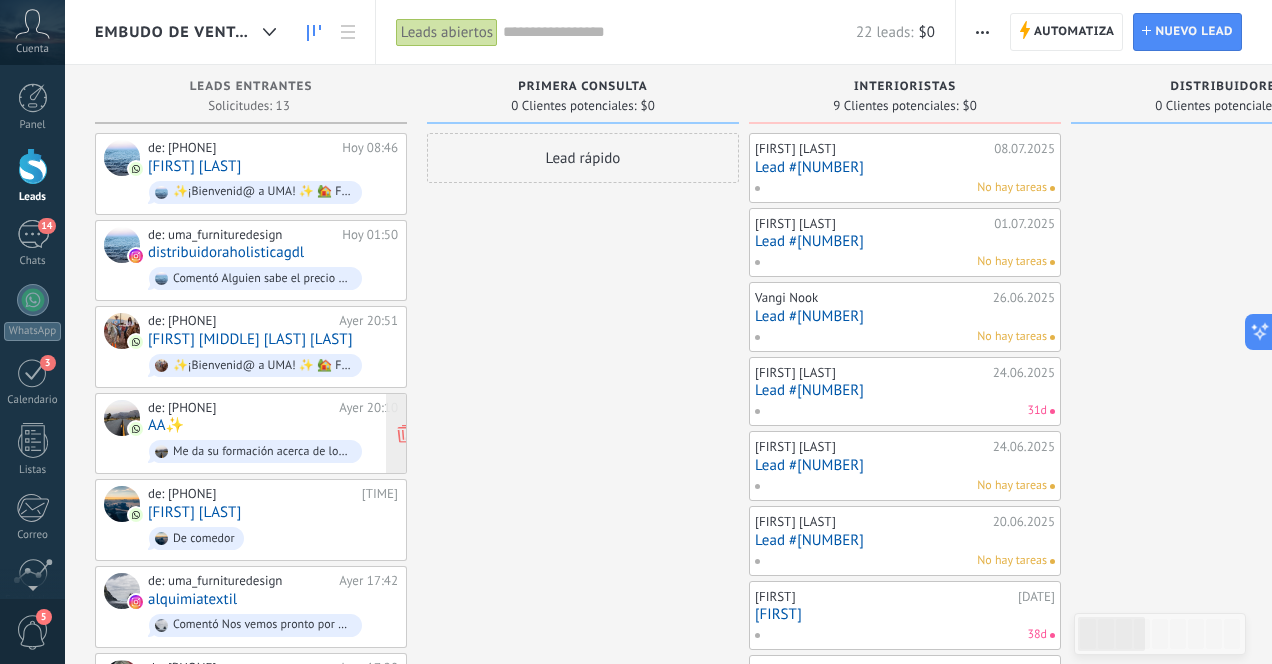 click on "de: [EMAIL] [DATE] [TIME] [INITIALS] Me da su formación acerca de los productos para mayoristas" at bounding box center (273, 434) 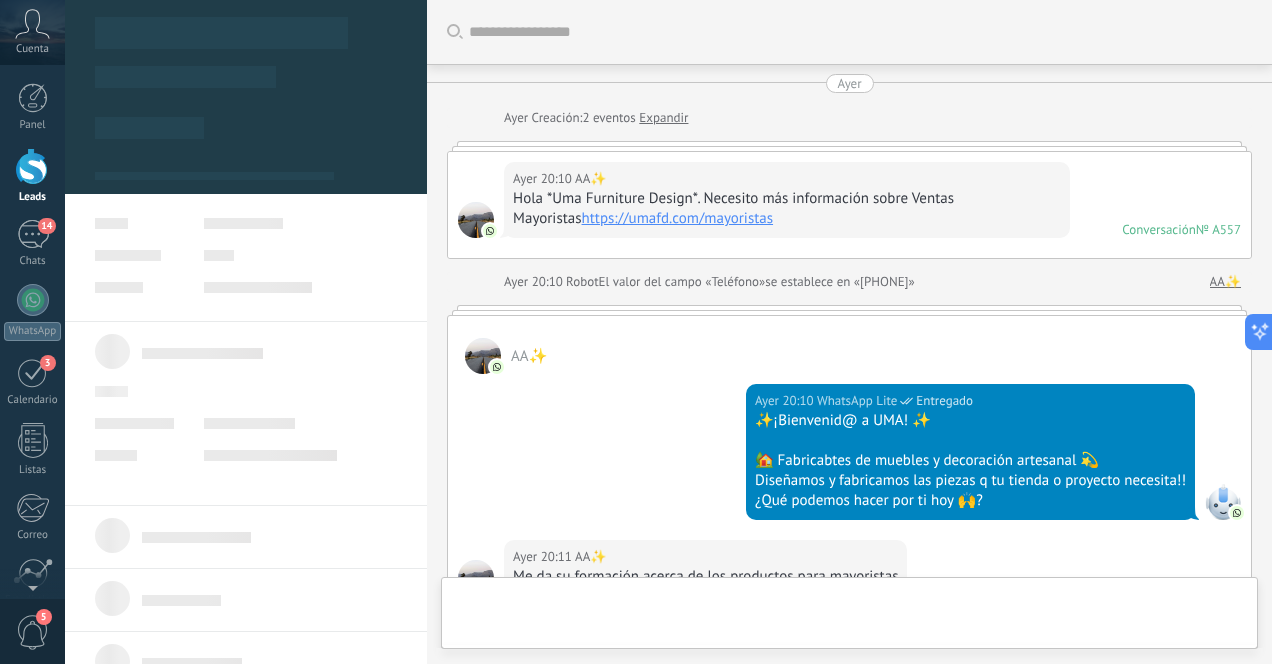scroll, scrollTop: 345, scrollLeft: 0, axis: vertical 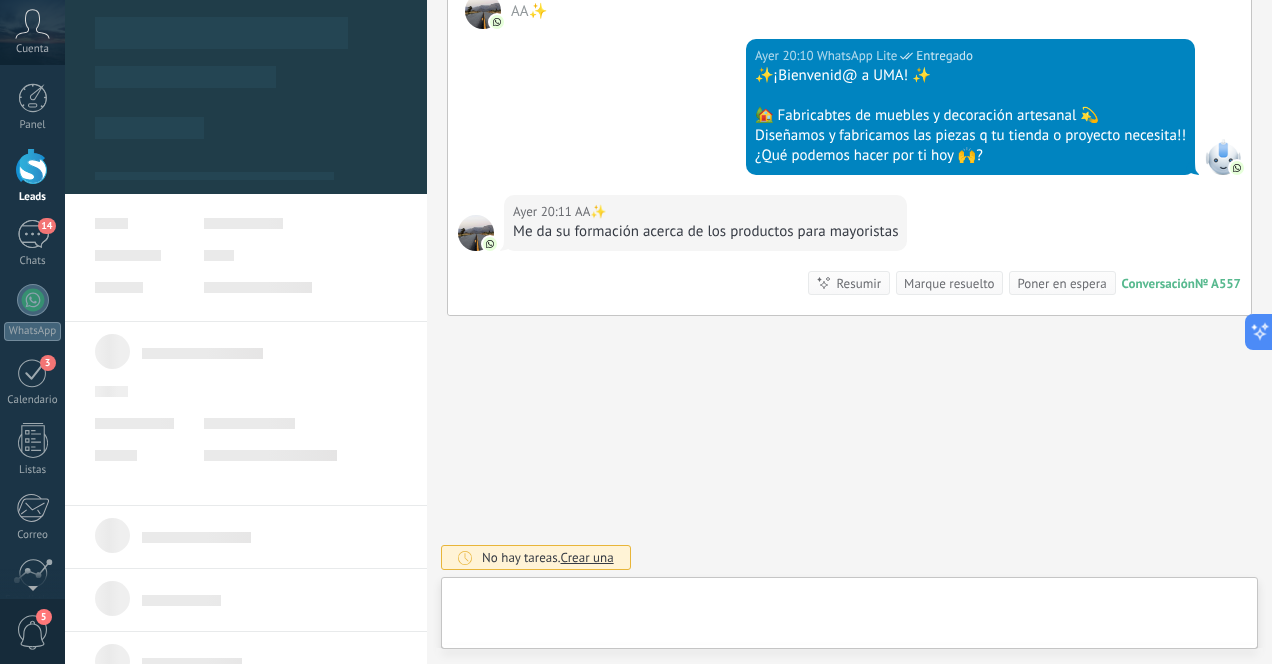 type on "**********" 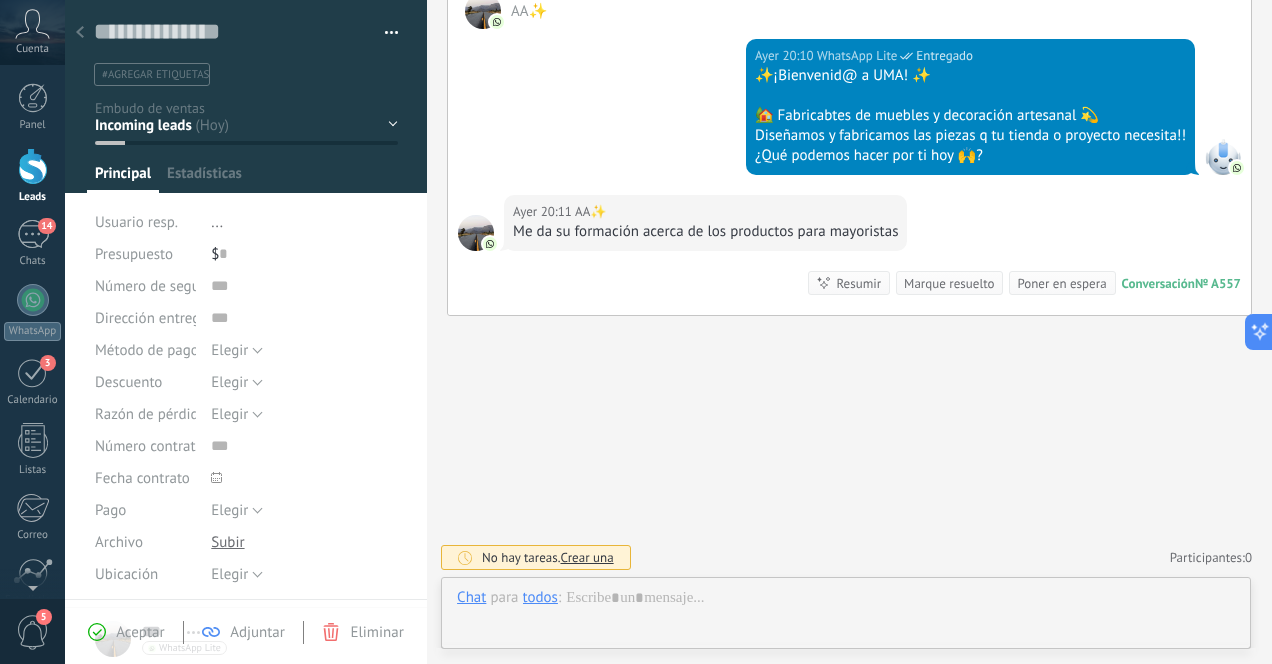 scroll, scrollTop: 30, scrollLeft: 0, axis: vertical 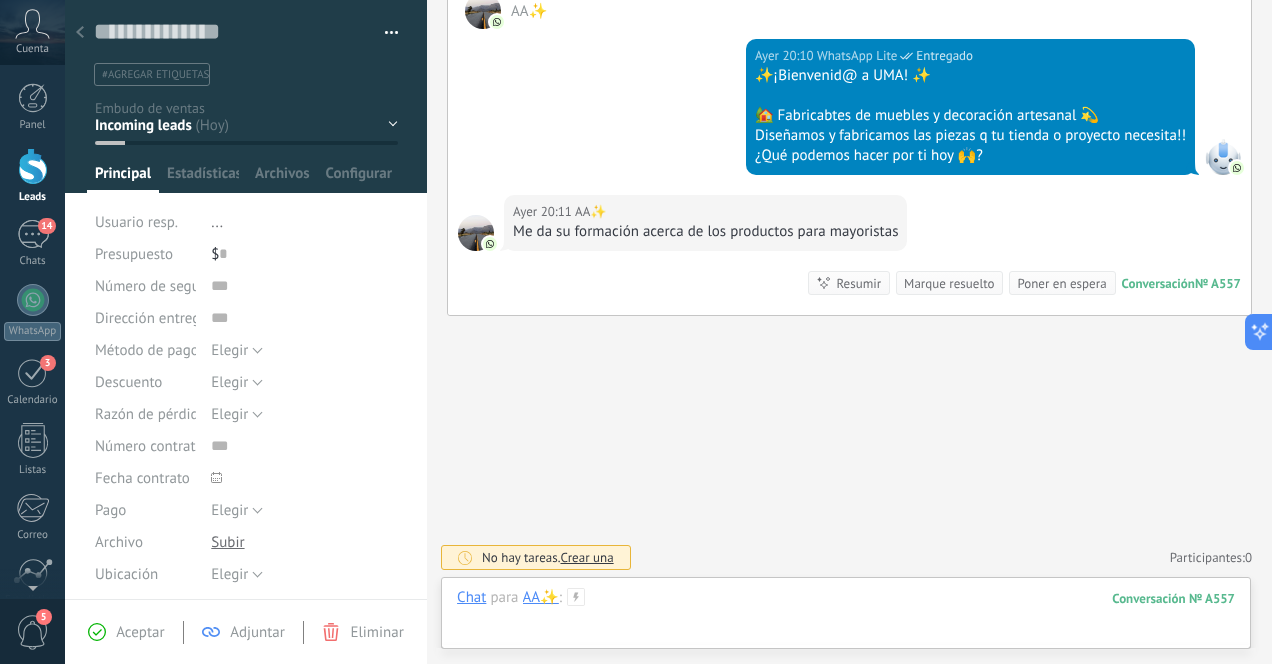 click at bounding box center [846, 618] 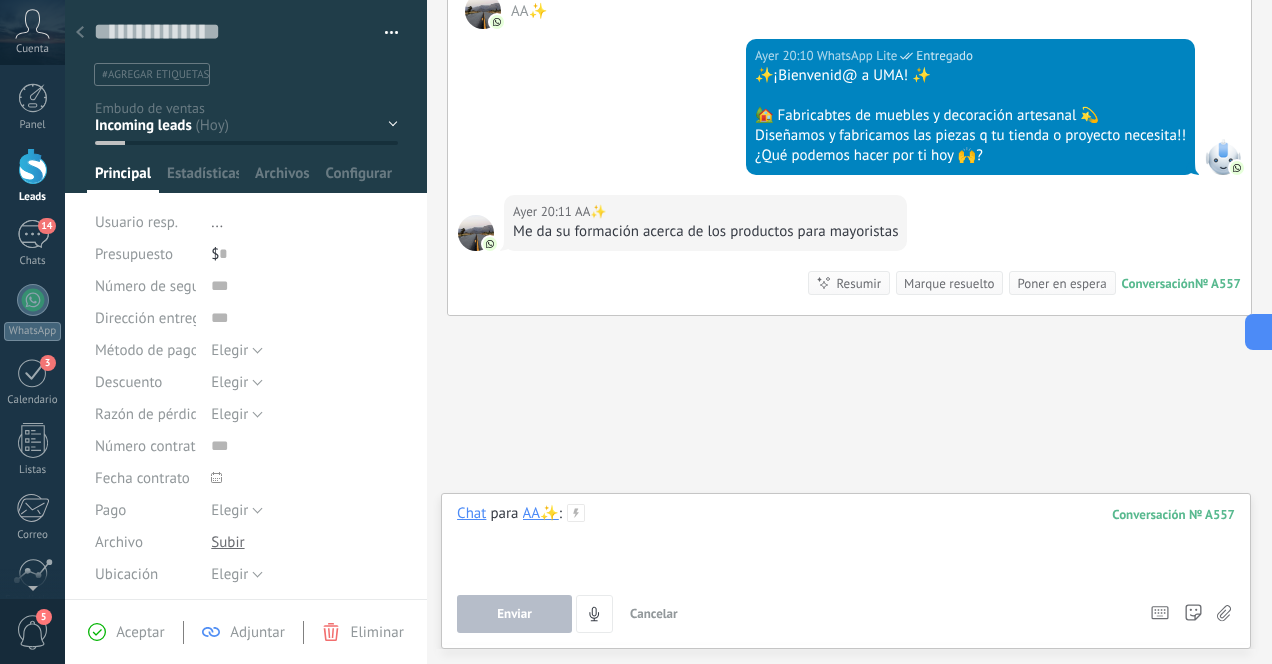 type 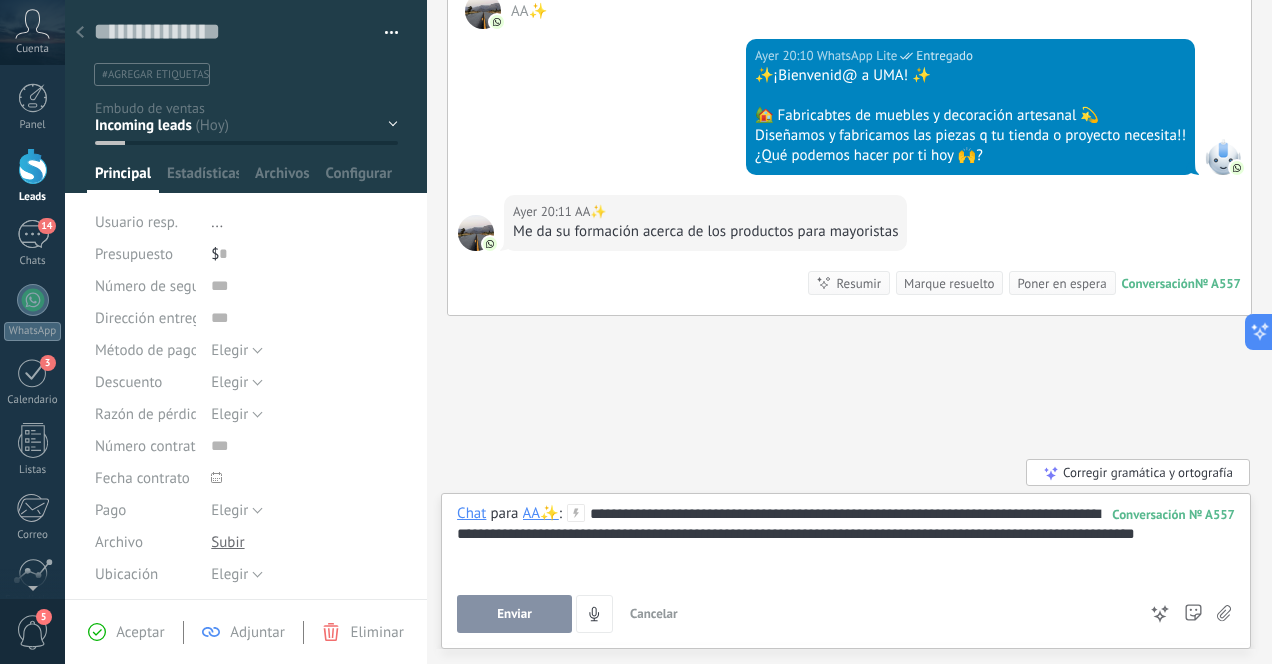 click on "Enviar" at bounding box center [514, 614] 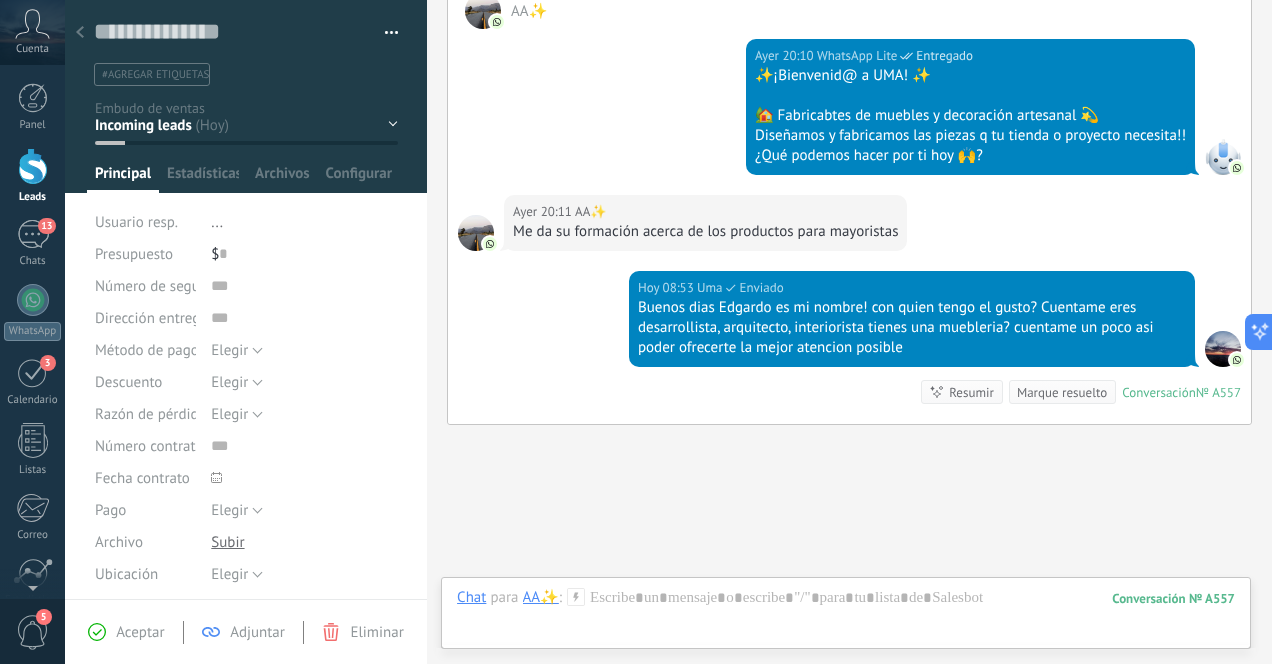 scroll, scrollTop: 454, scrollLeft: 0, axis: vertical 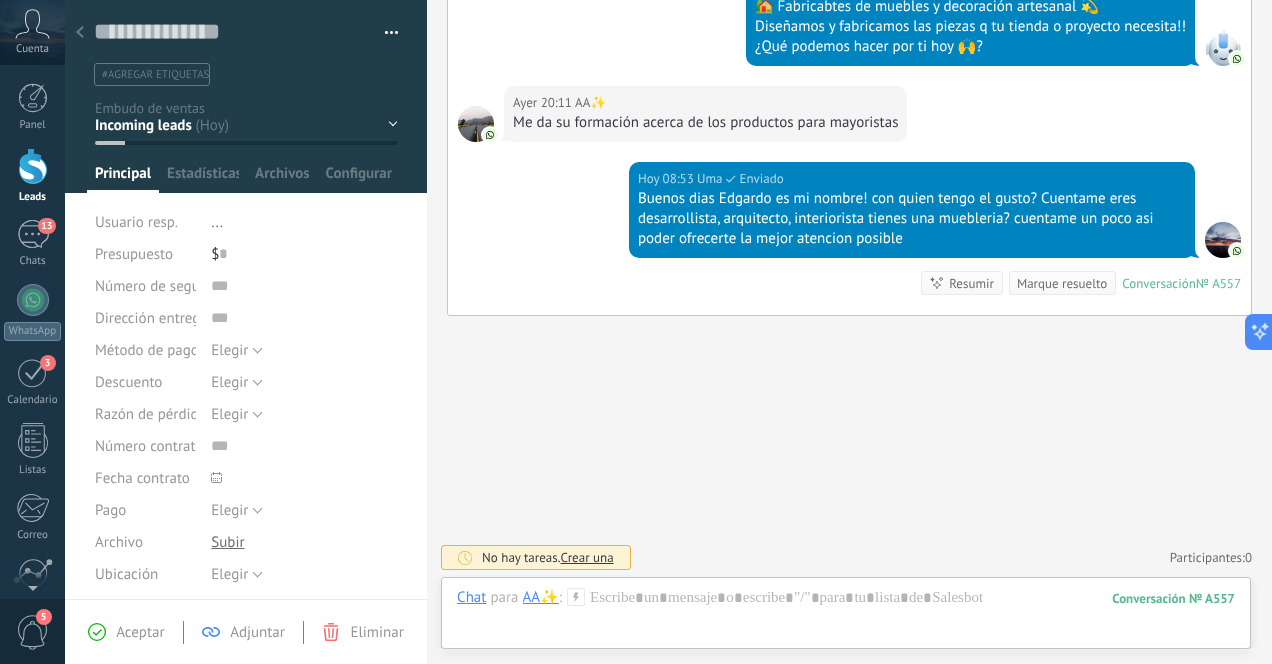 click at bounding box center [80, 33] 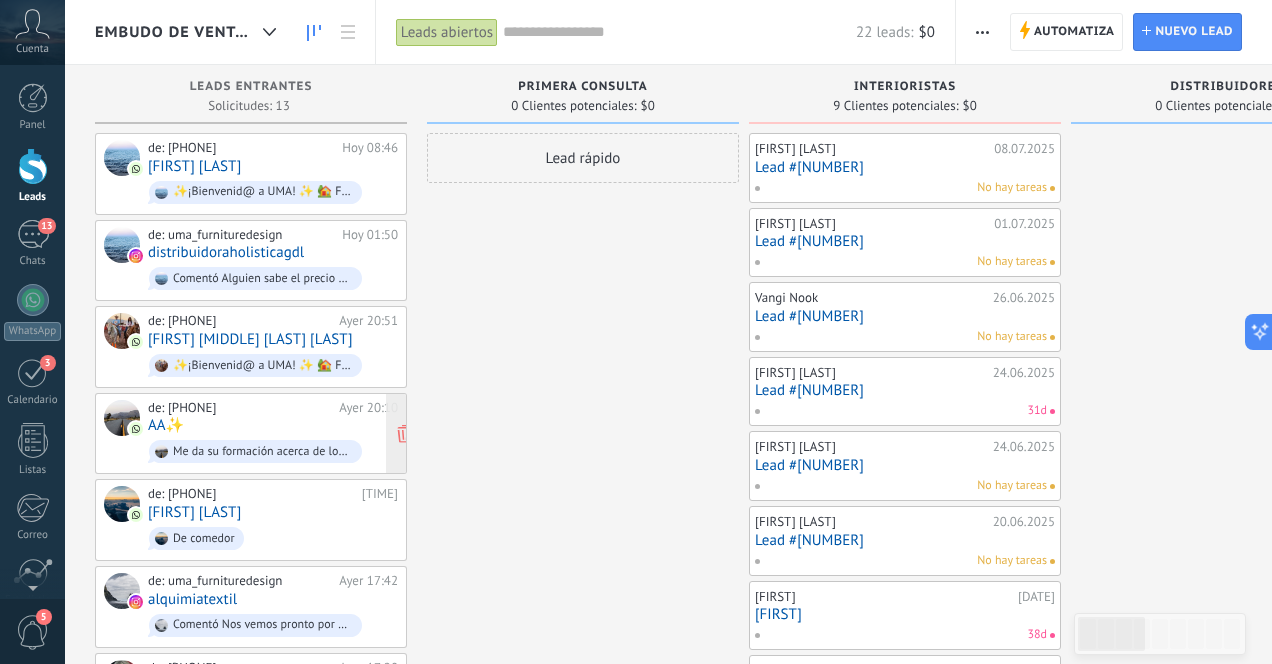 click on "de: [EMAIL] [DATE] [TIME] [INITIALS] Me da su formación acerca de los productos para mayoristas" at bounding box center [273, 434] 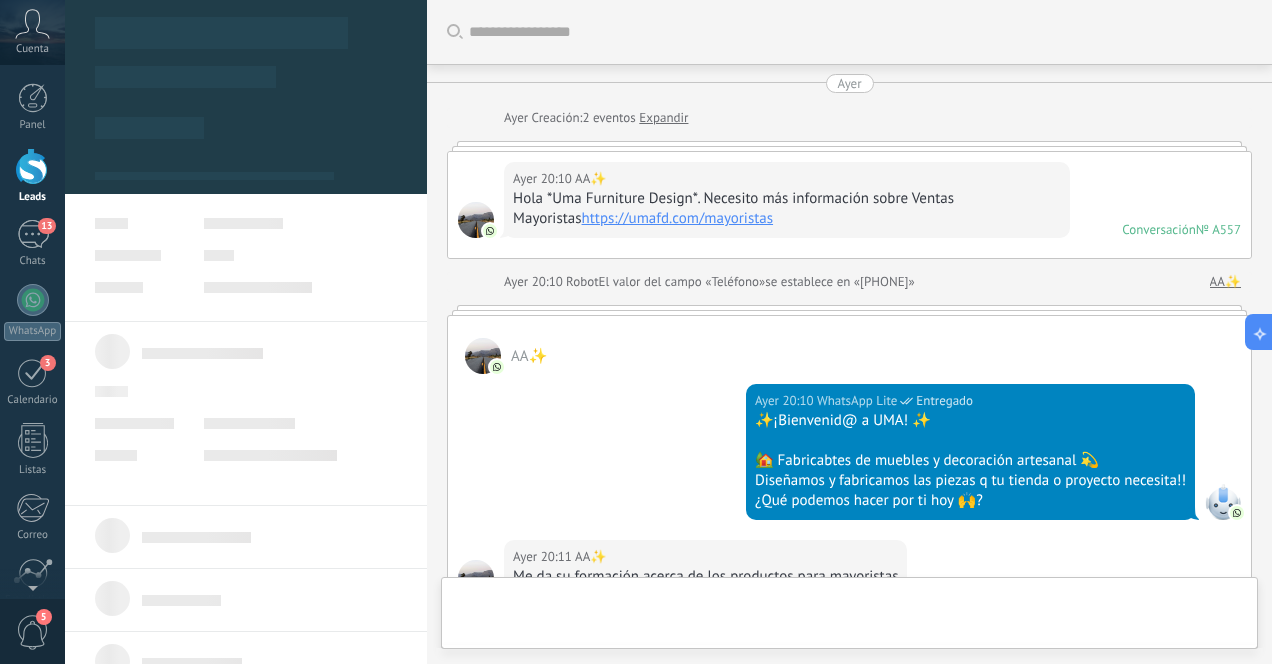 scroll, scrollTop: 454, scrollLeft: 0, axis: vertical 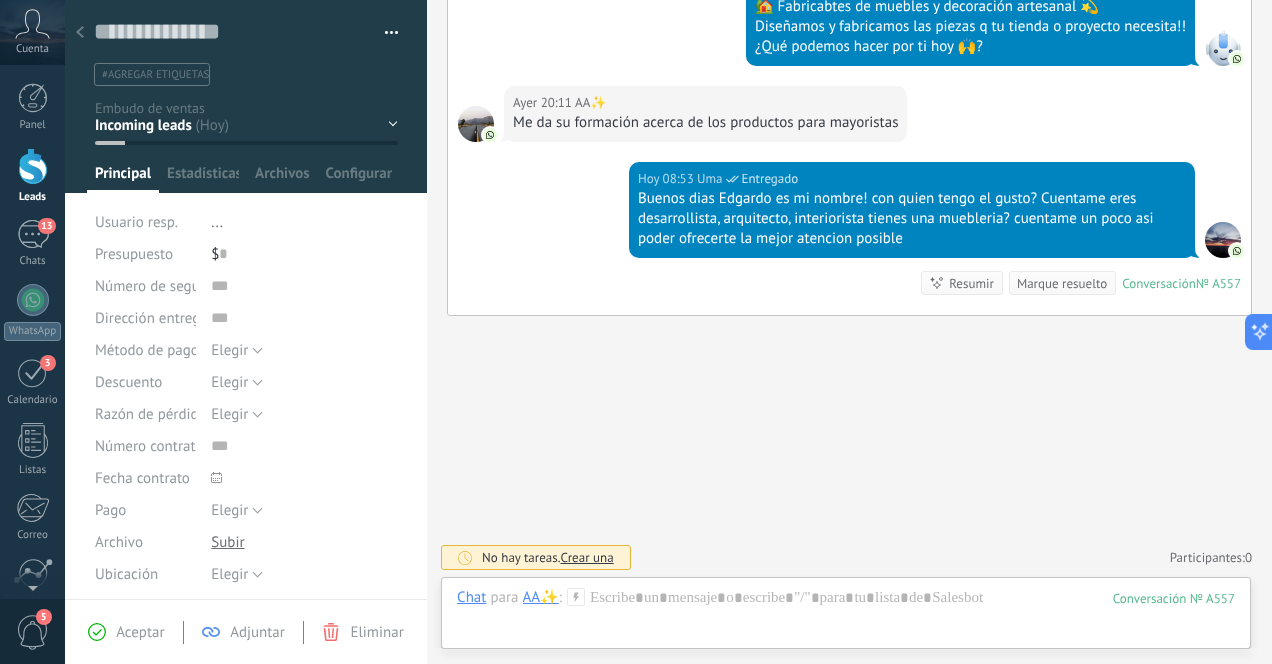click 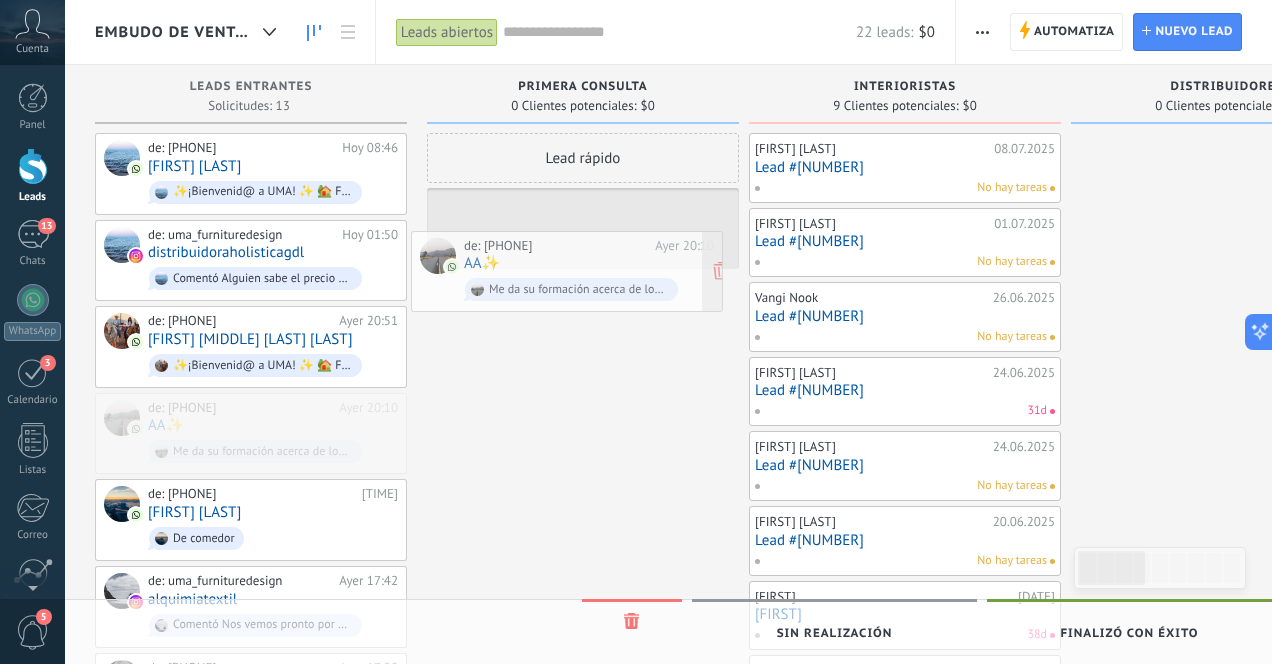 drag, startPoint x: 252, startPoint y: 411, endPoint x: 568, endPoint y: 252, distance: 353.74707 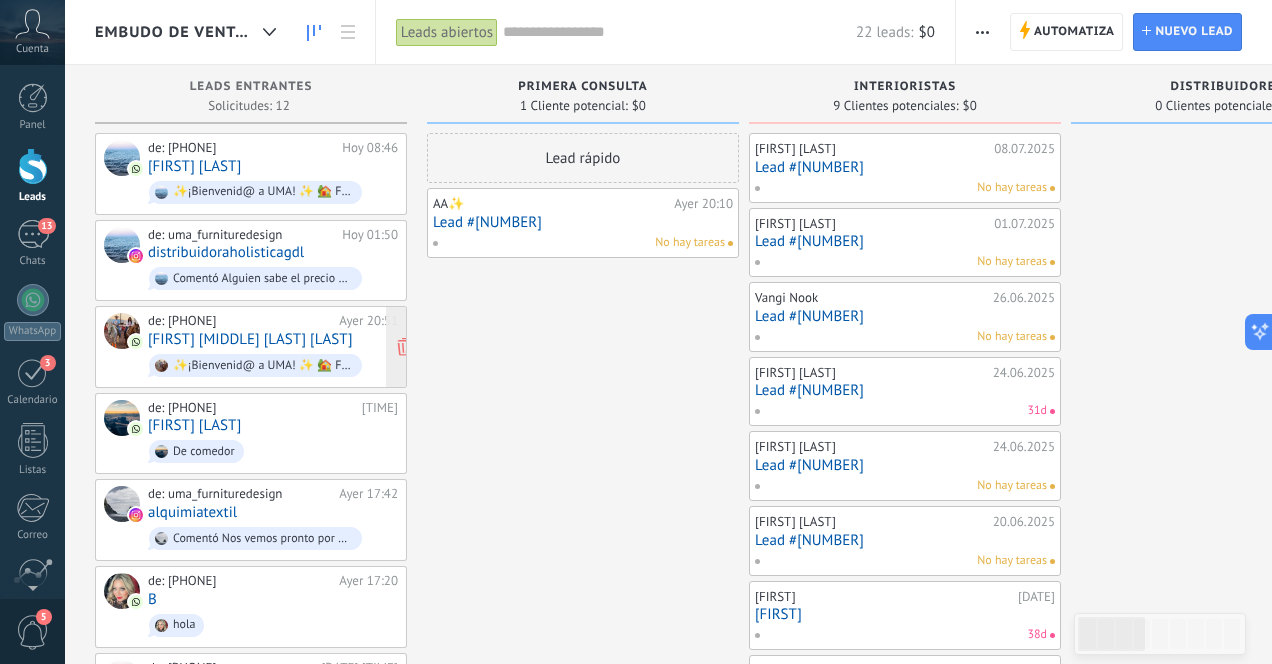 click on "de: [PHONE] [TIME] [FIRST] [MIDDLE] [LAST] [LAST] ✨¡Bienvenid@ a UMA! ✨
🏡 Fabricabtes de muebles y decoración artesanal 💫
Diseñamos y fabricamos las piezas q tu tienda o proyecto necesita!!
¿Qué podemos hacer por ti hoy 🙌?" at bounding box center [273, 347] 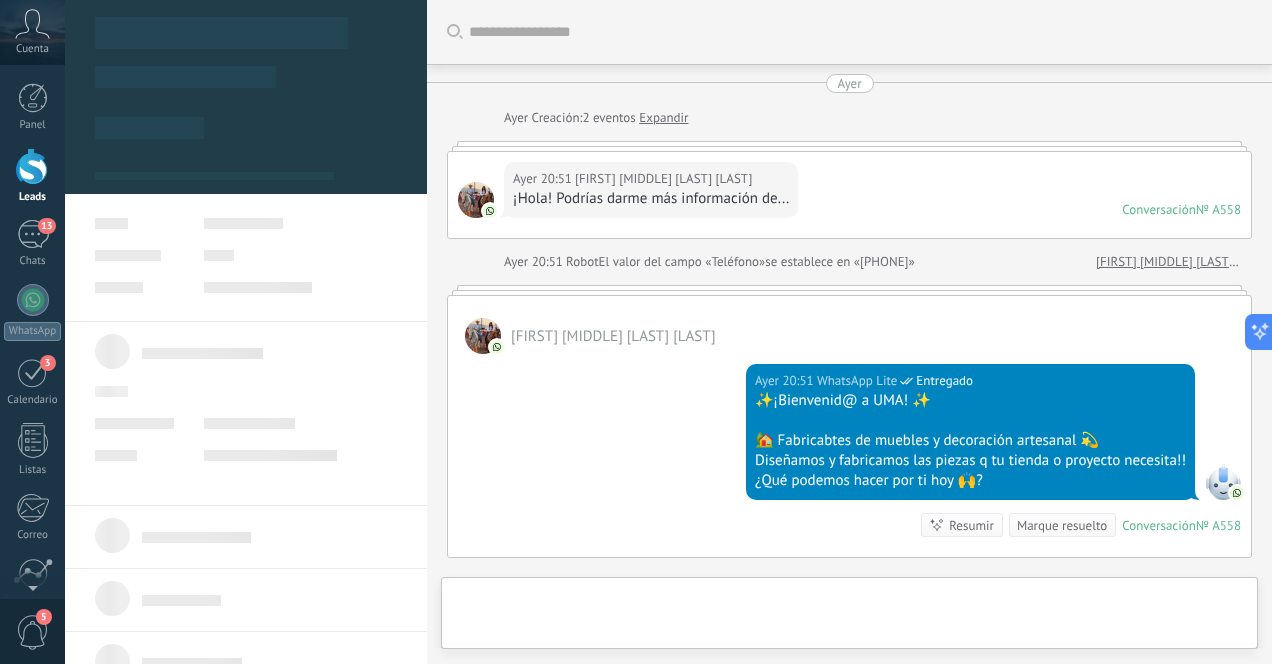 scroll, scrollTop: 242, scrollLeft: 0, axis: vertical 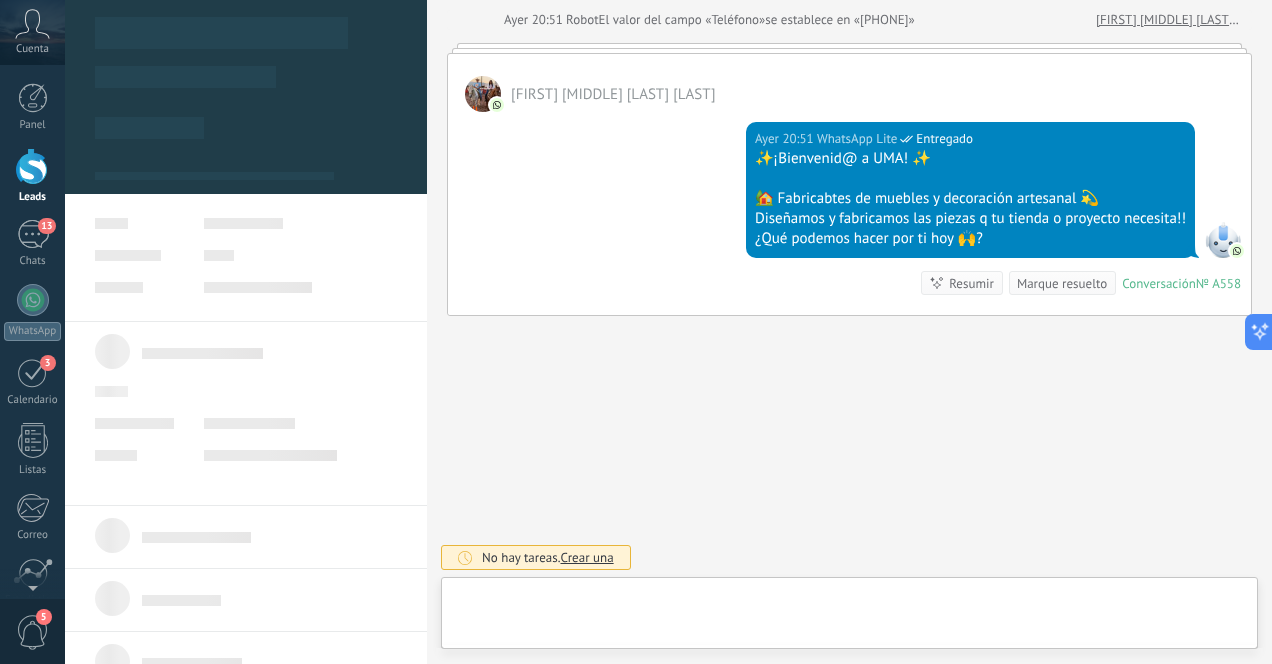 type on "**********" 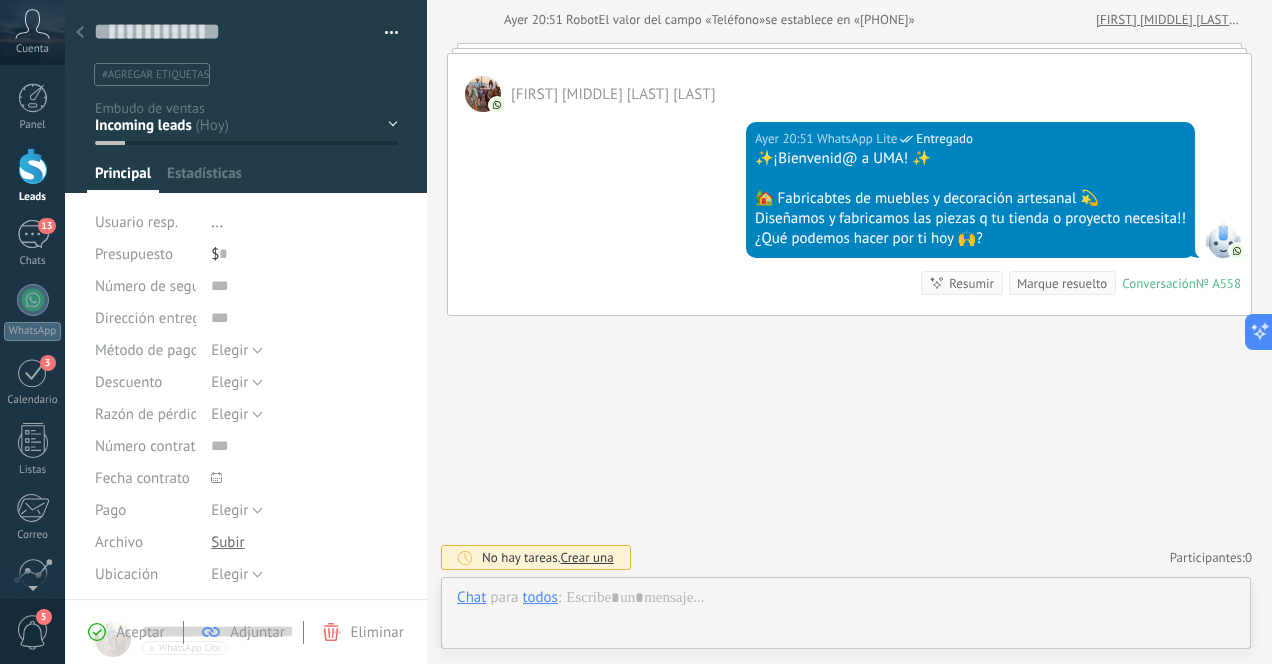 scroll, scrollTop: 30, scrollLeft: 0, axis: vertical 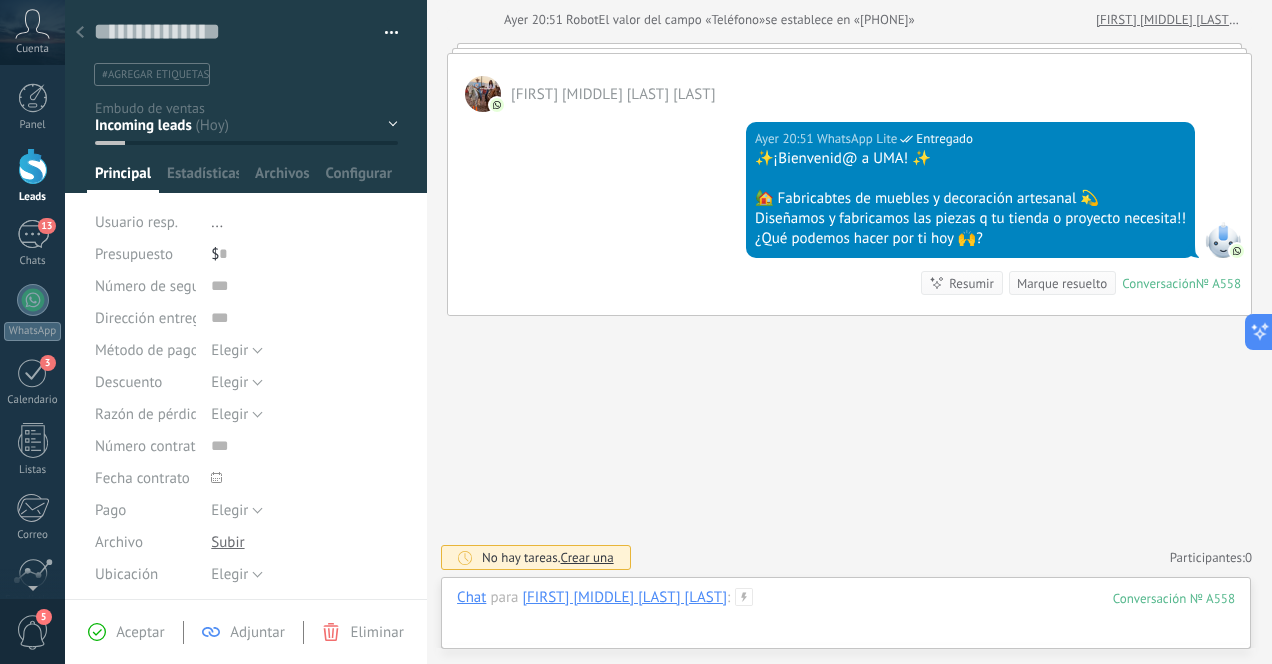 click at bounding box center [846, 618] 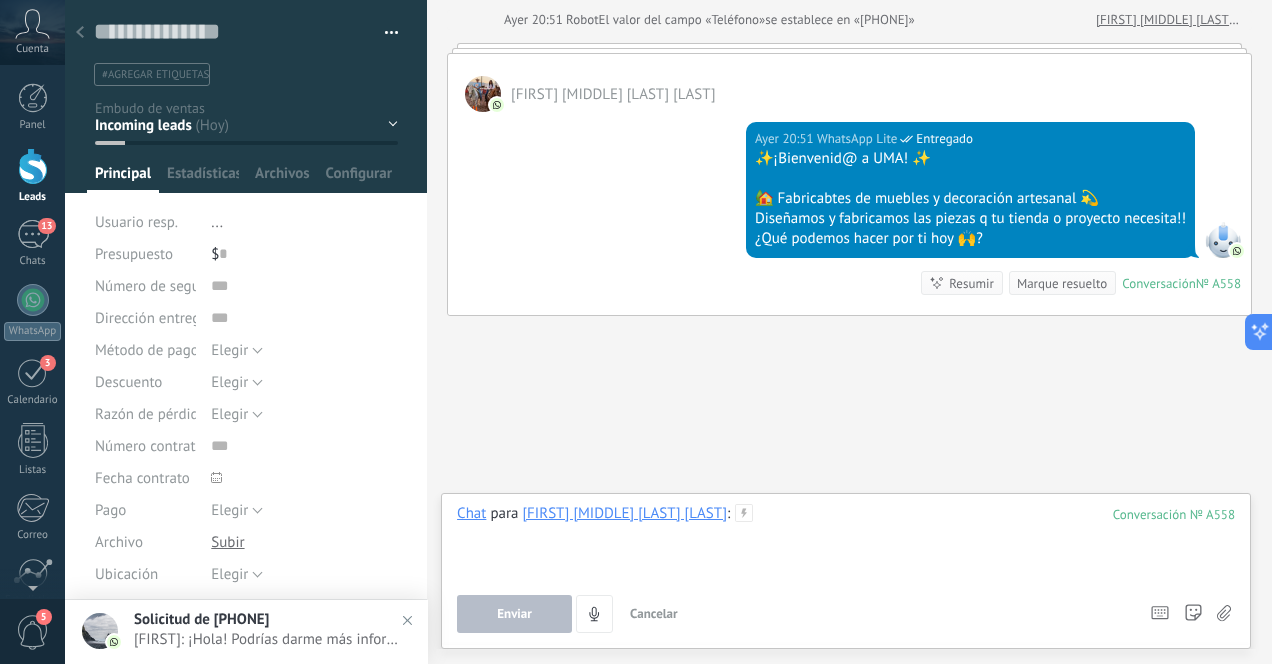 type 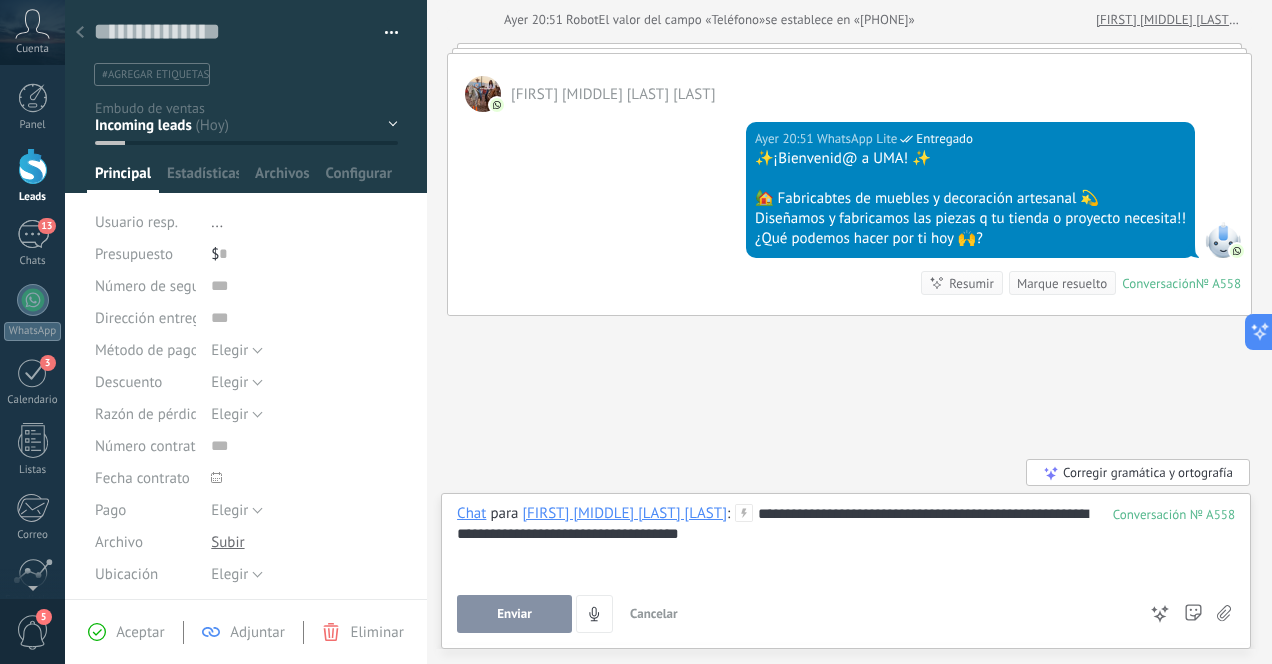 click on "Enviar" at bounding box center [514, 614] 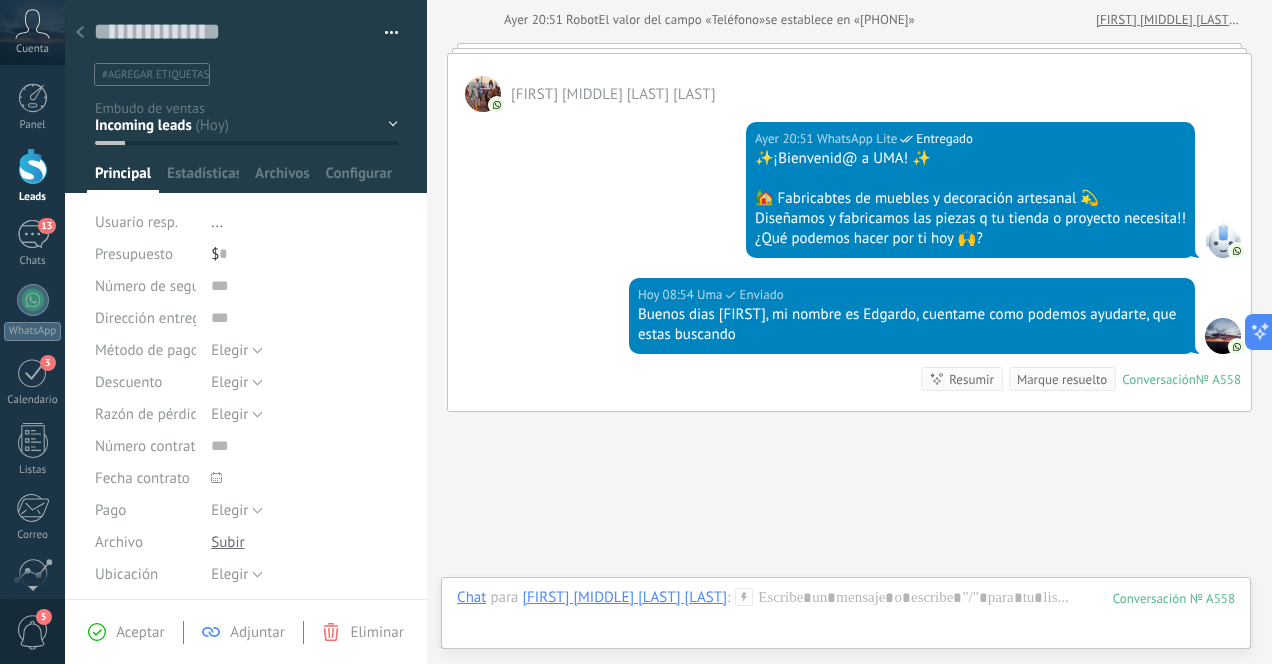scroll, scrollTop: 338, scrollLeft: 0, axis: vertical 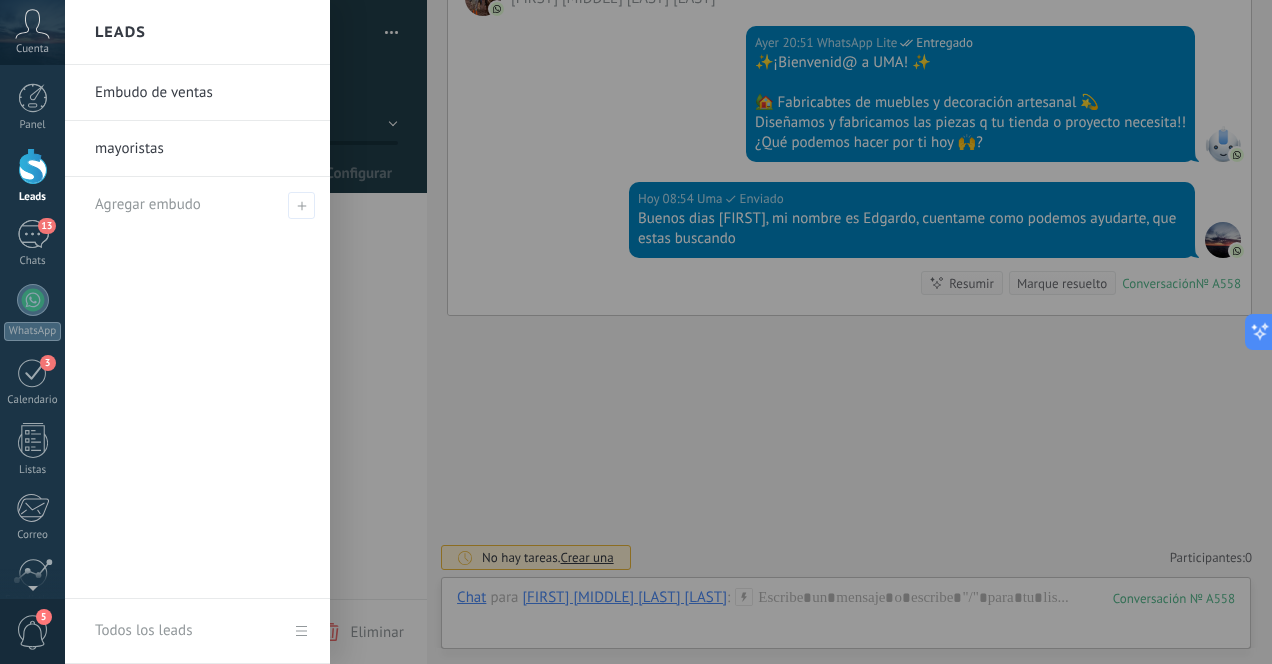 click at bounding box center (33, 166) 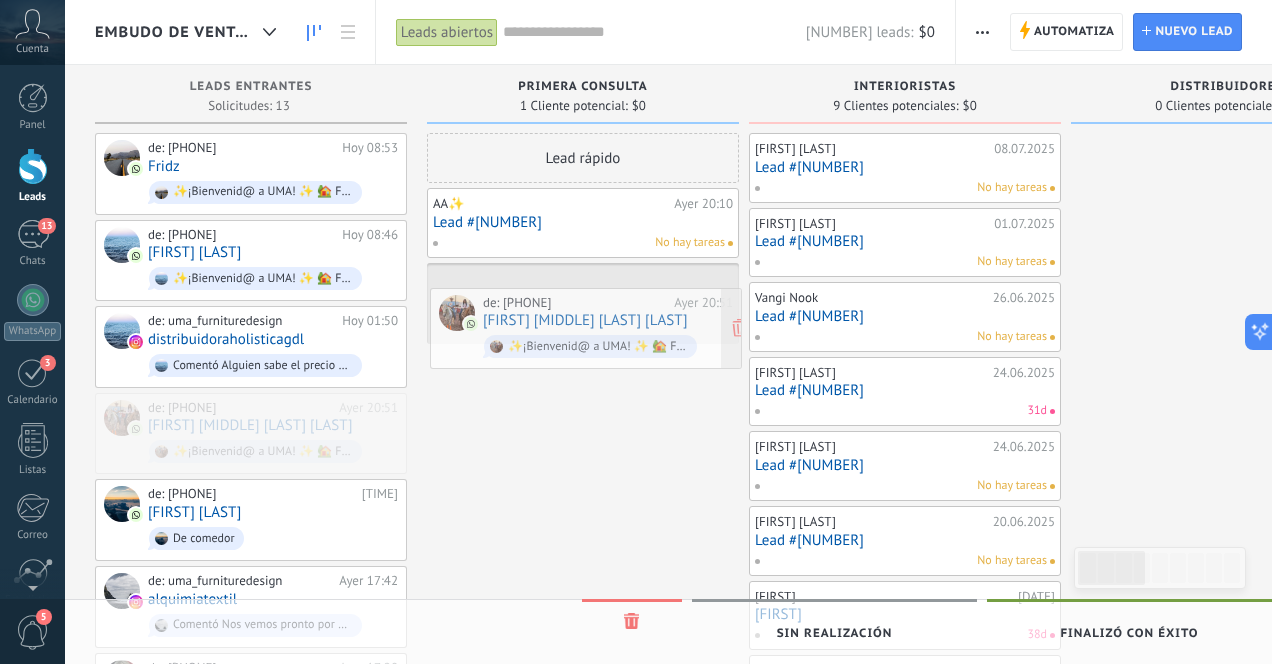 drag, startPoint x: 311, startPoint y: 411, endPoint x: 646, endPoint y: 309, distance: 350.18423 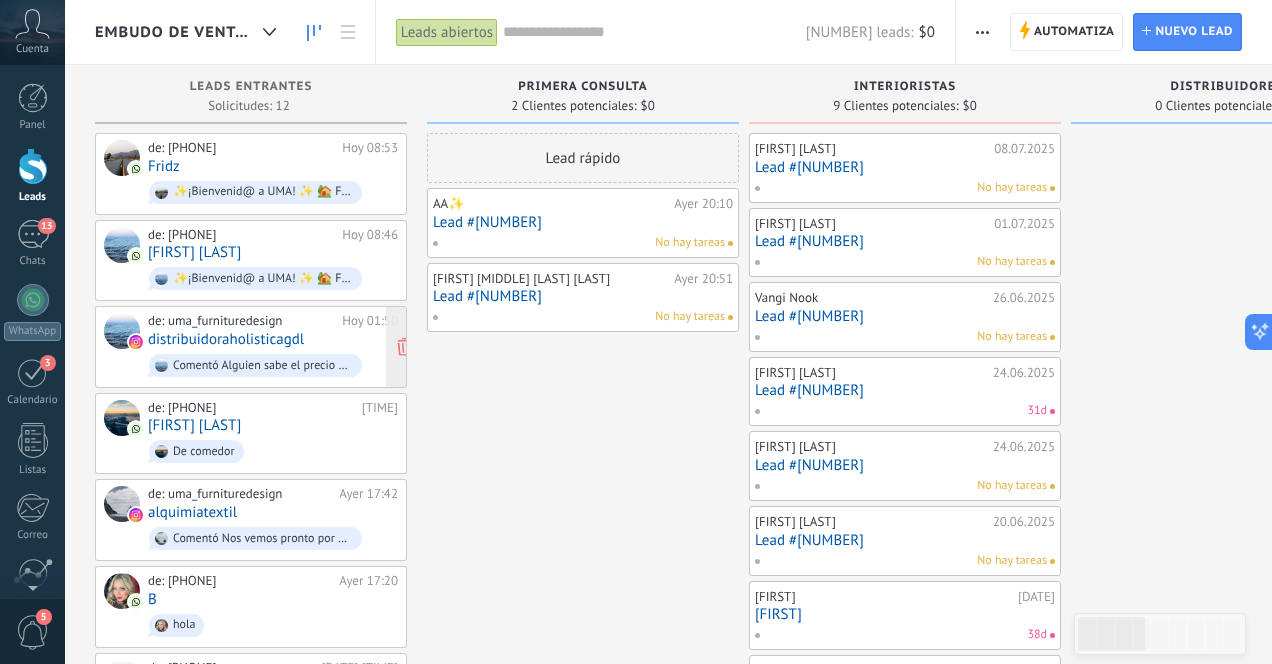 click on "de: [PHONE] [TIME] [BRAND] Comentó Alguien sabe el precio de estos Totem" at bounding box center [273, 347] 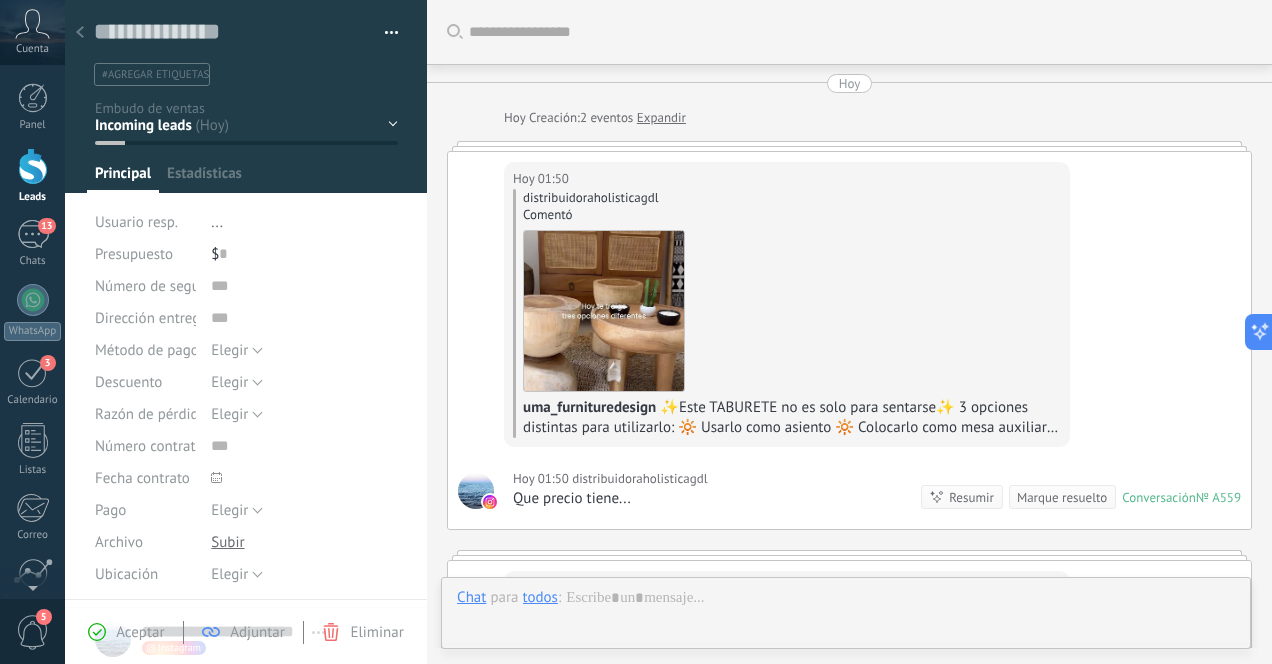 type on "**********" 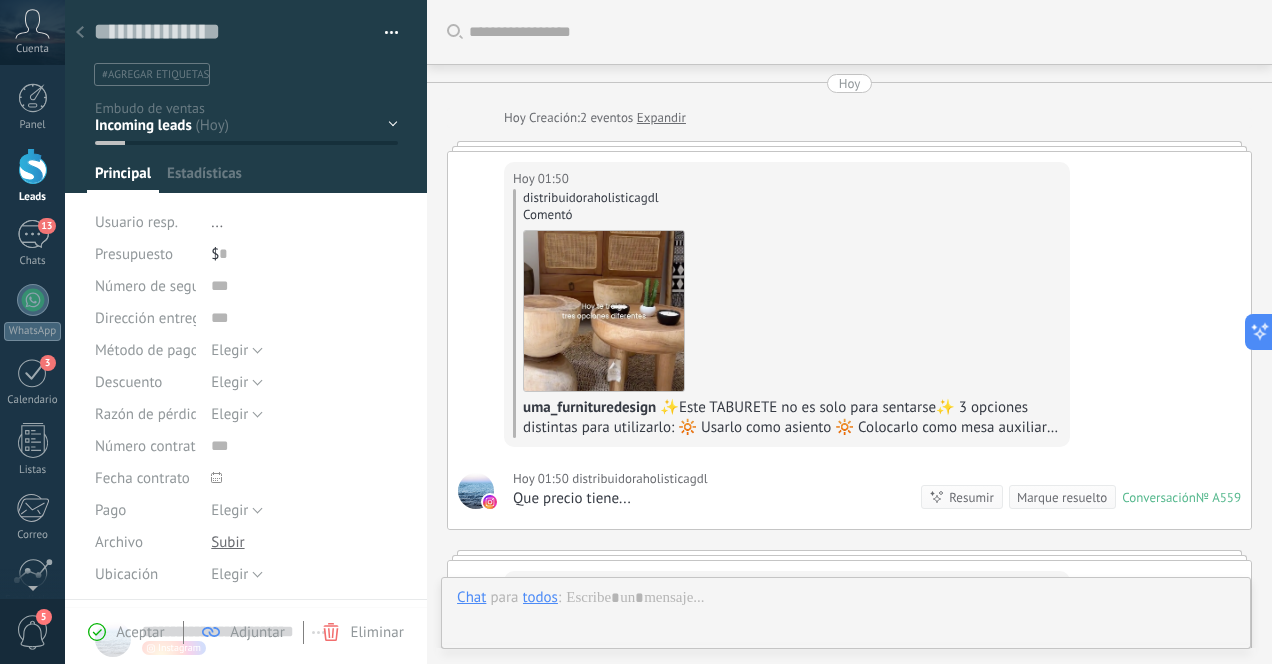 scroll, scrollTop: 30, scrollLeft: 0, axis: vertical 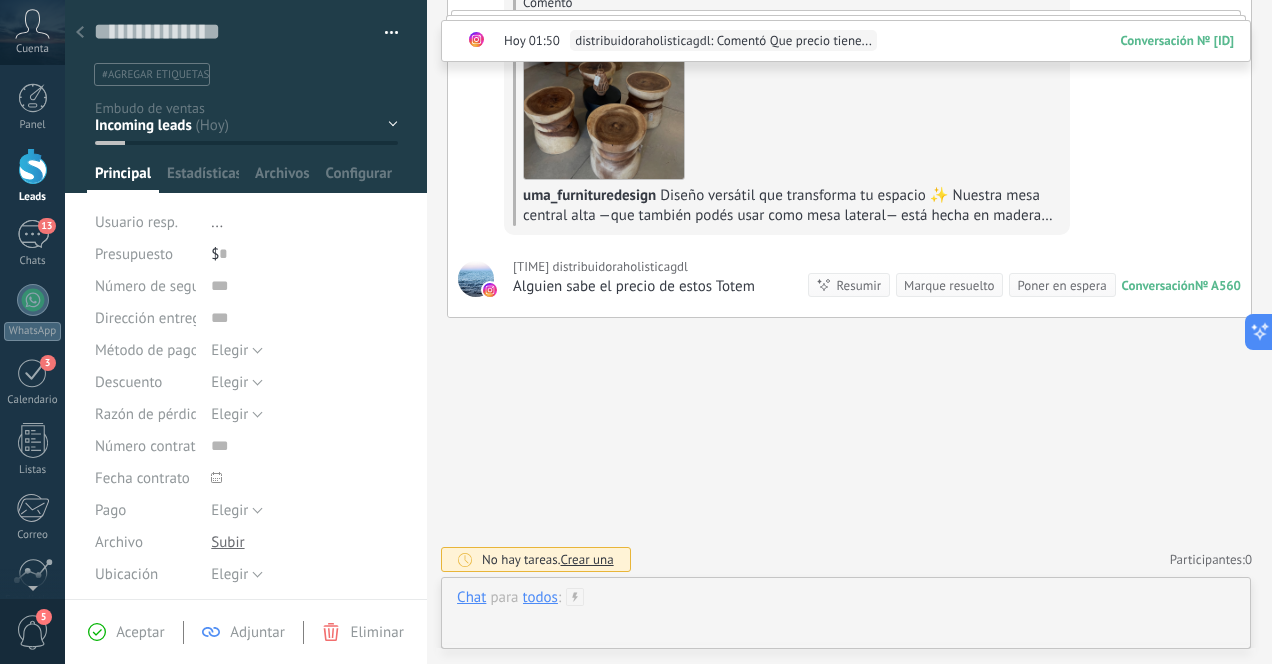 click at bounding box center [846, 618] 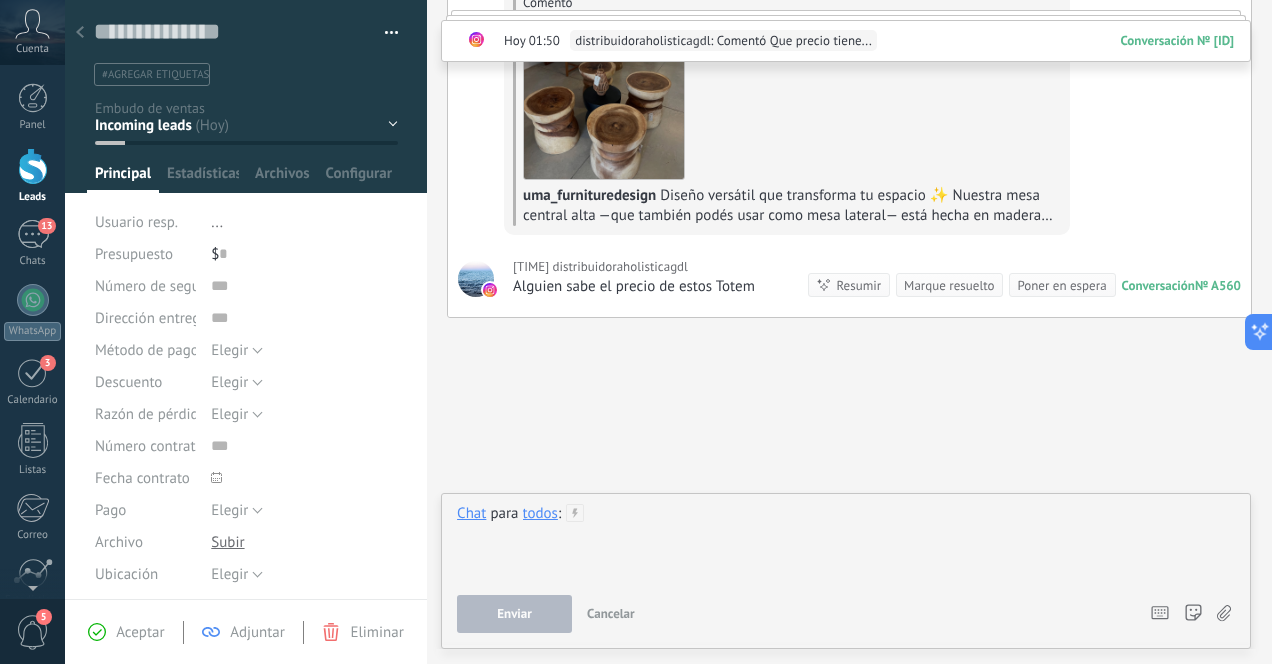 type 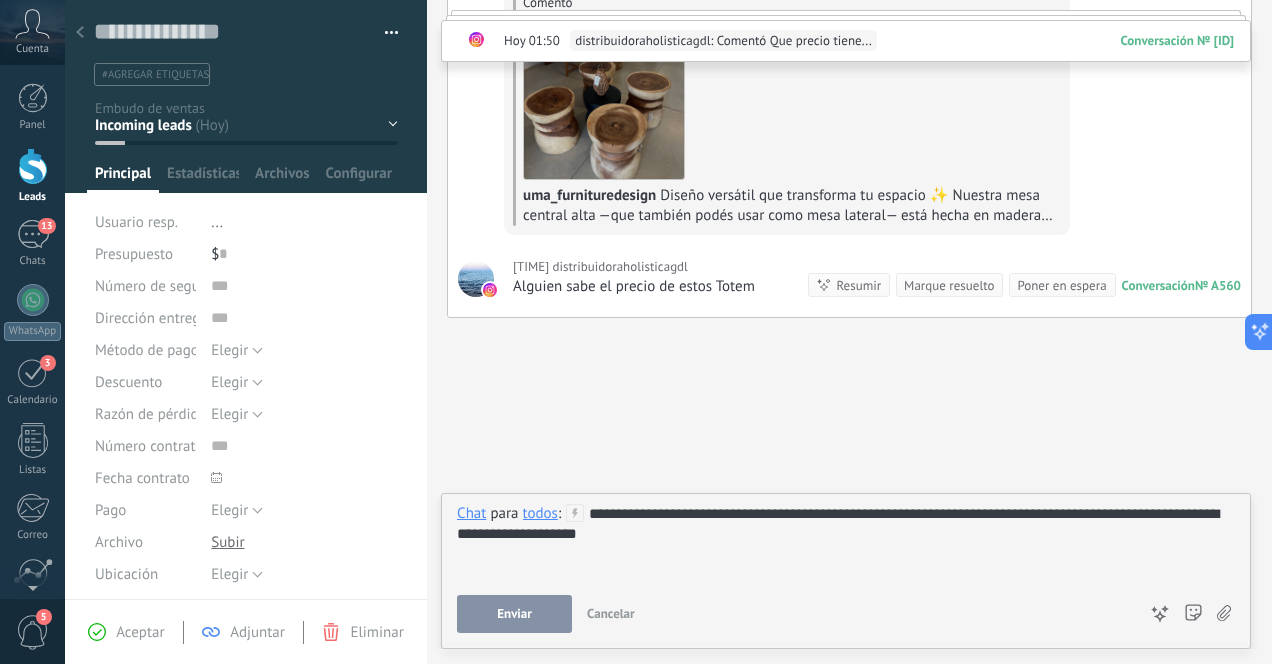 click on "Enviar" at bounding box center (514, 614) 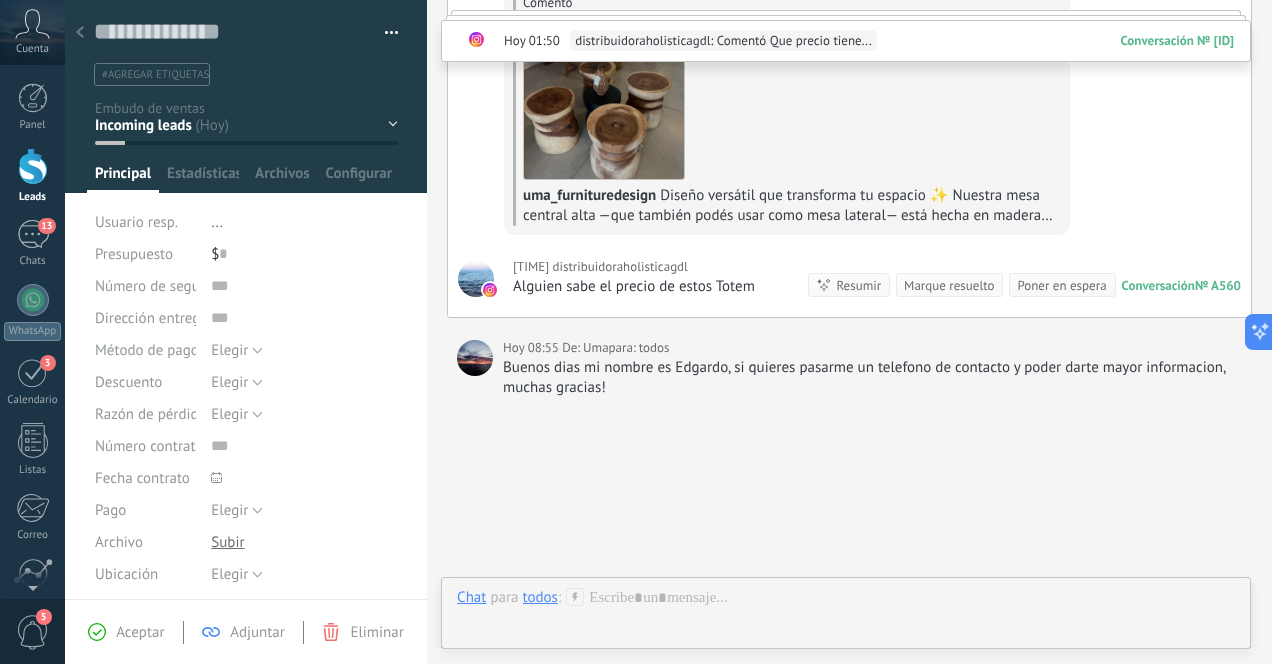 scroll, scrollTop: 701, scrollLeft: 0, axis: vertical 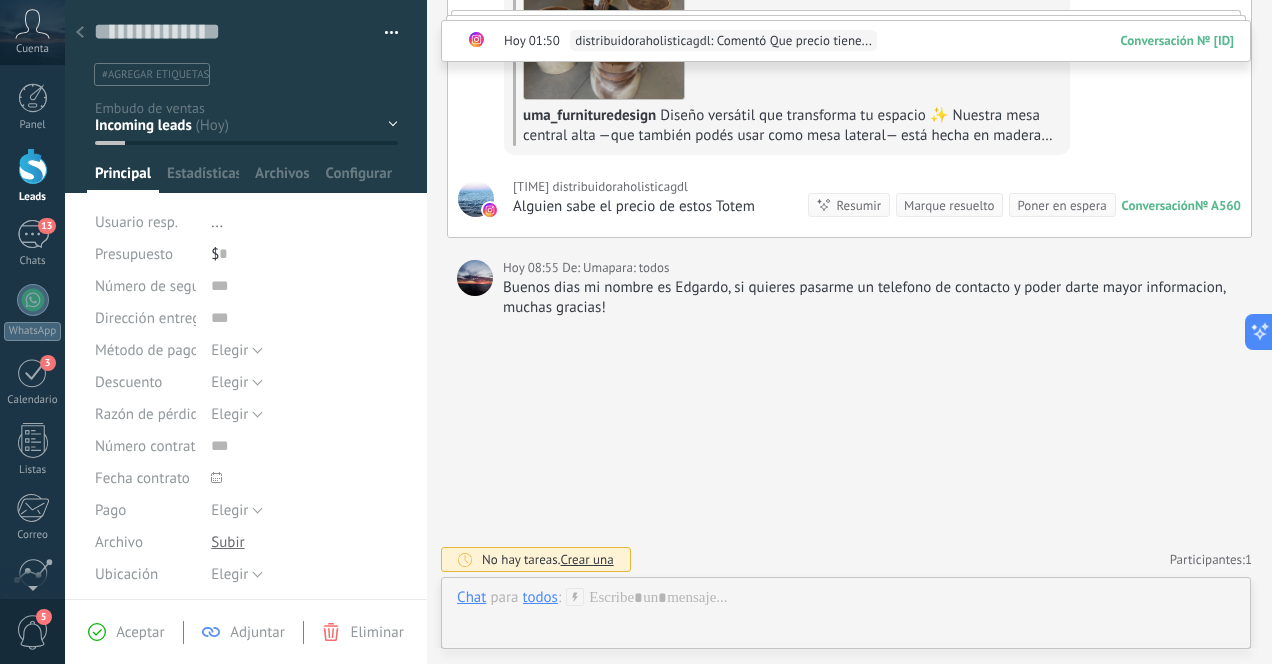 click 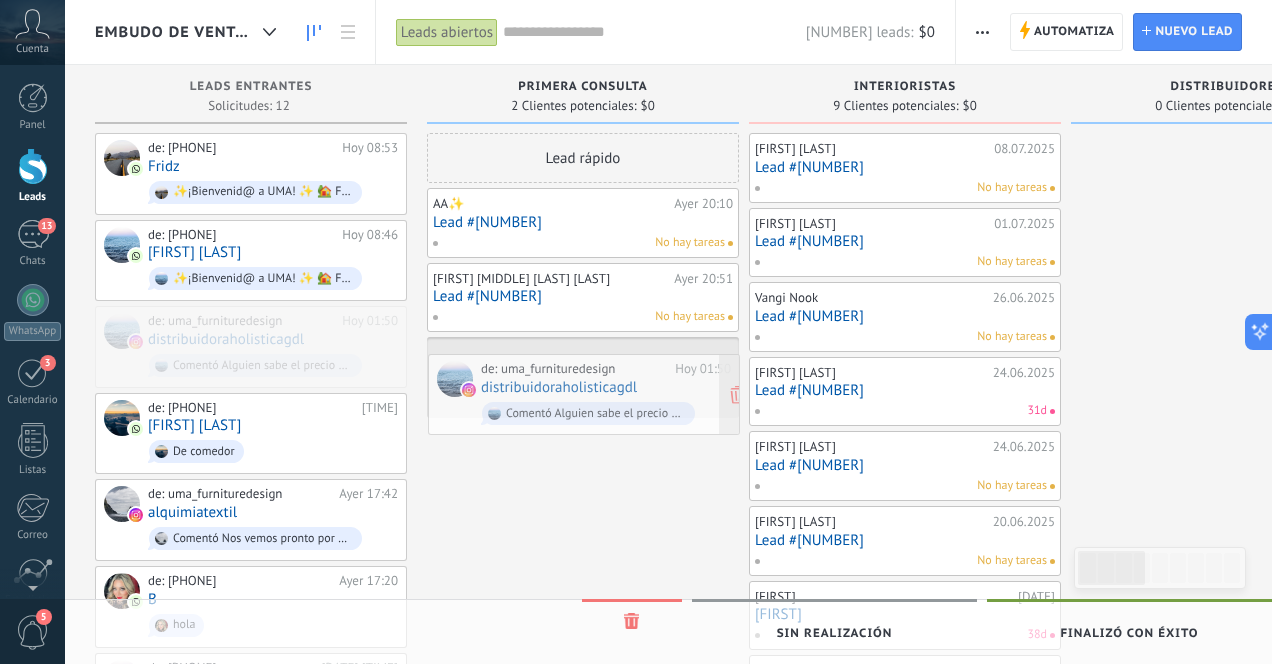 drag, startPoint x: 280, startPoint y: 328, endPoint x: 613, endPoint y: 378, distance: 336.73282 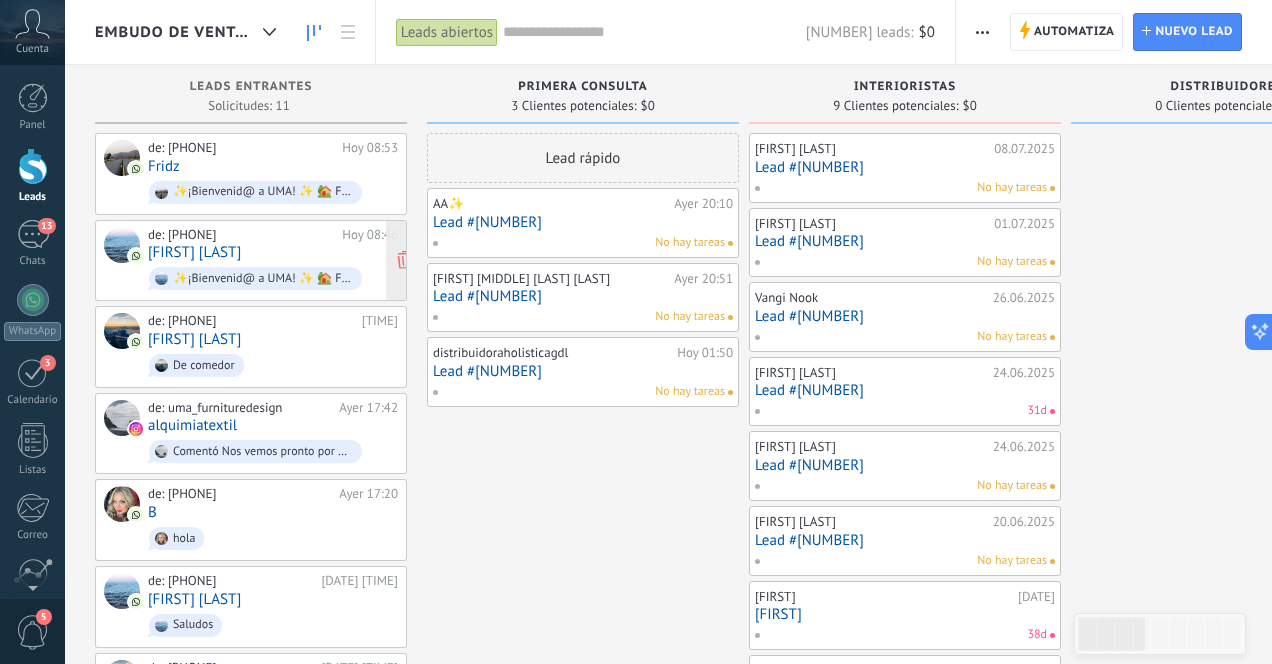 click on "de: [PHONE] [TIME] [FIRST] ✨¡Bienvenid@ a UMA! ✨
🏡 Fabricabtes de muebles y decoración artesanal 💫
Diseñamos y fabricamos las piezas q tu tienda o proyecto necesita!!
¿Qué podemos hacer por ti hoy 🙌?" at bounding box center (273, 261) 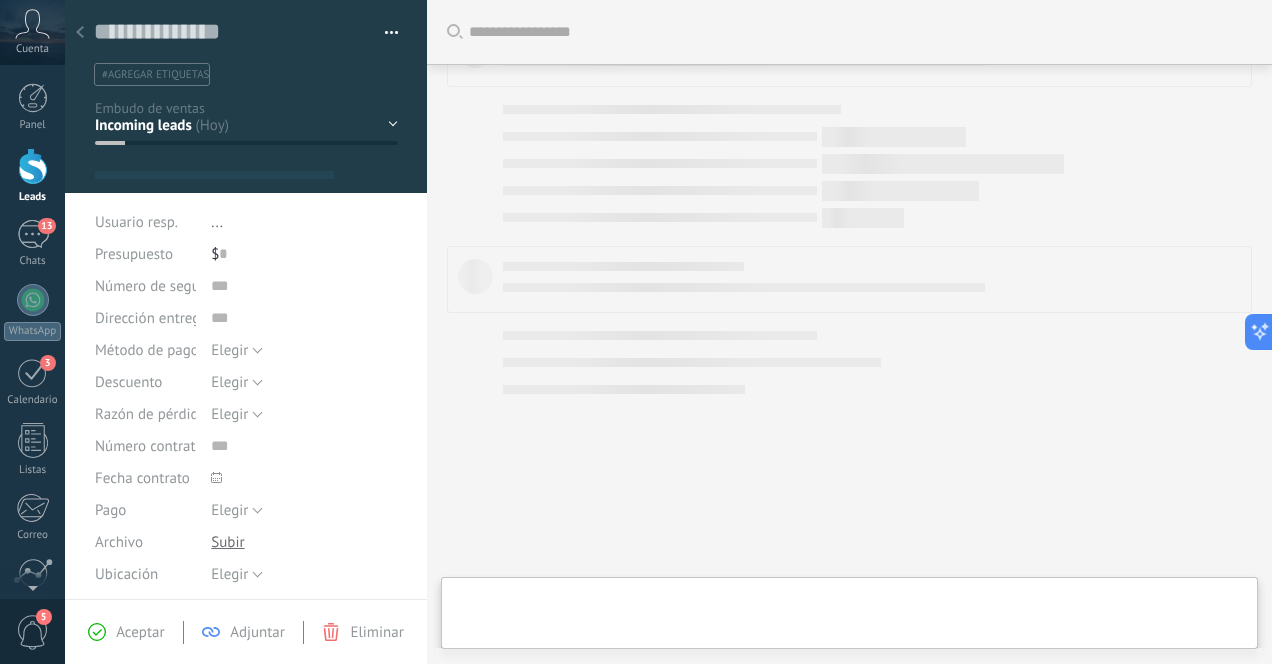 type on "**********" 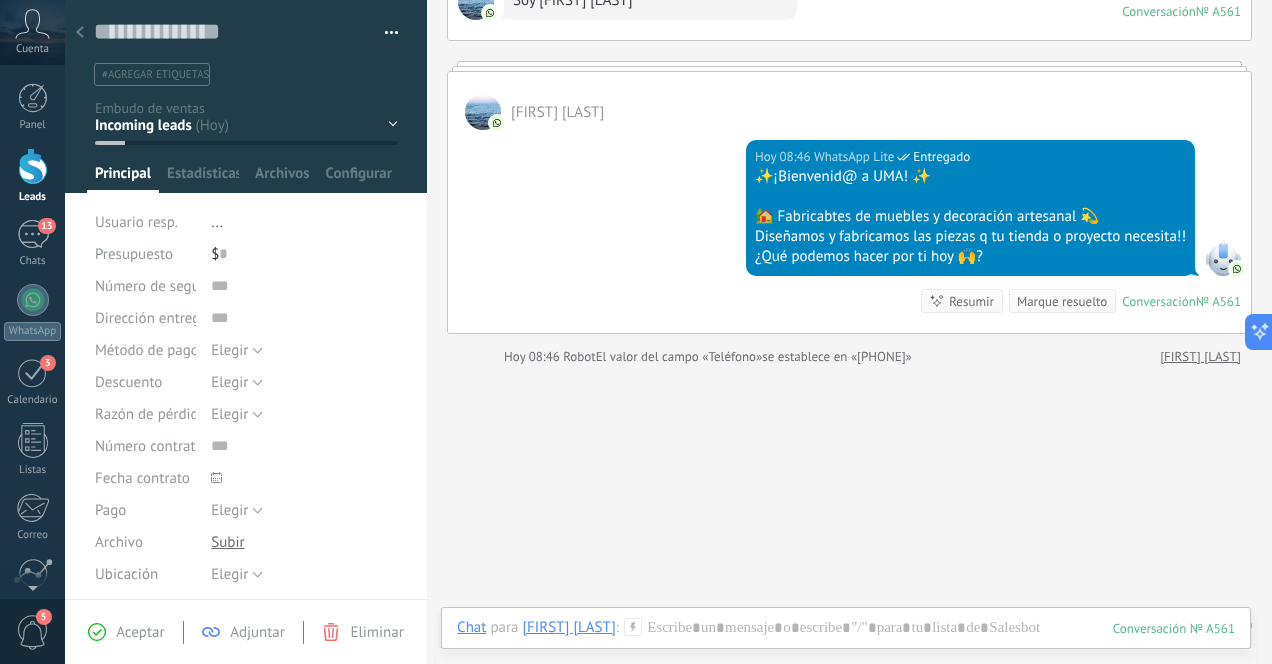 scroll, scrollTop: 256, scrollLeft: 0, axis: vertical 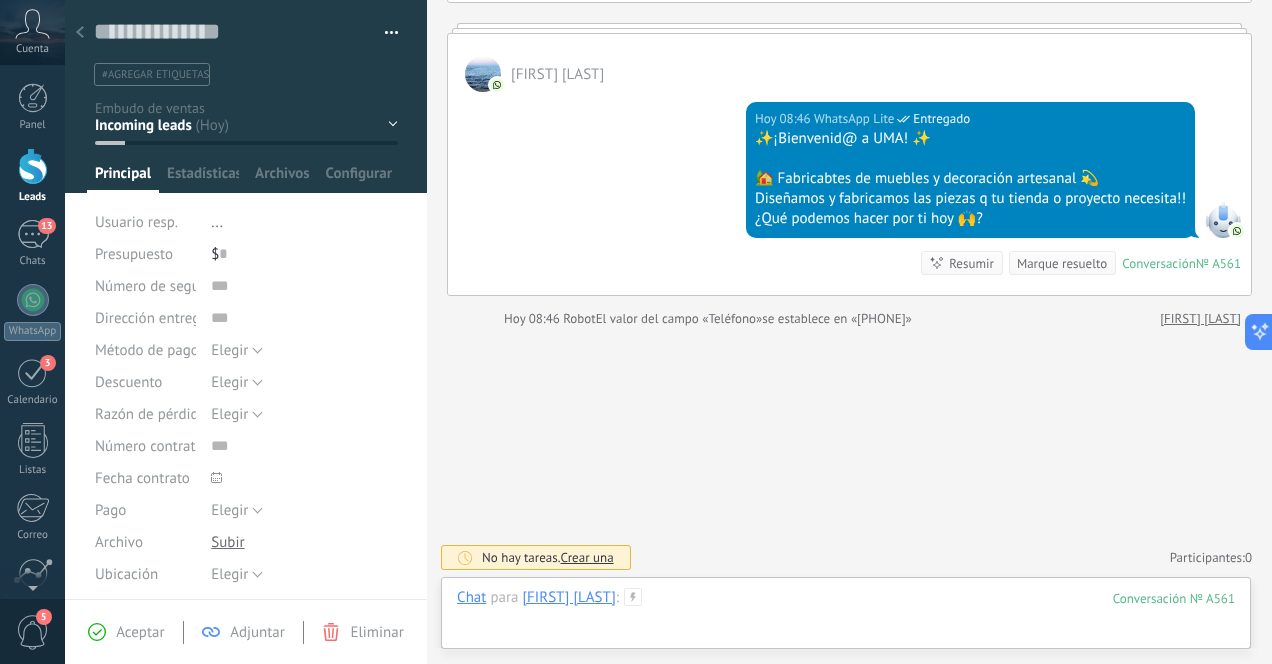 click at bounding box center (846, 618) 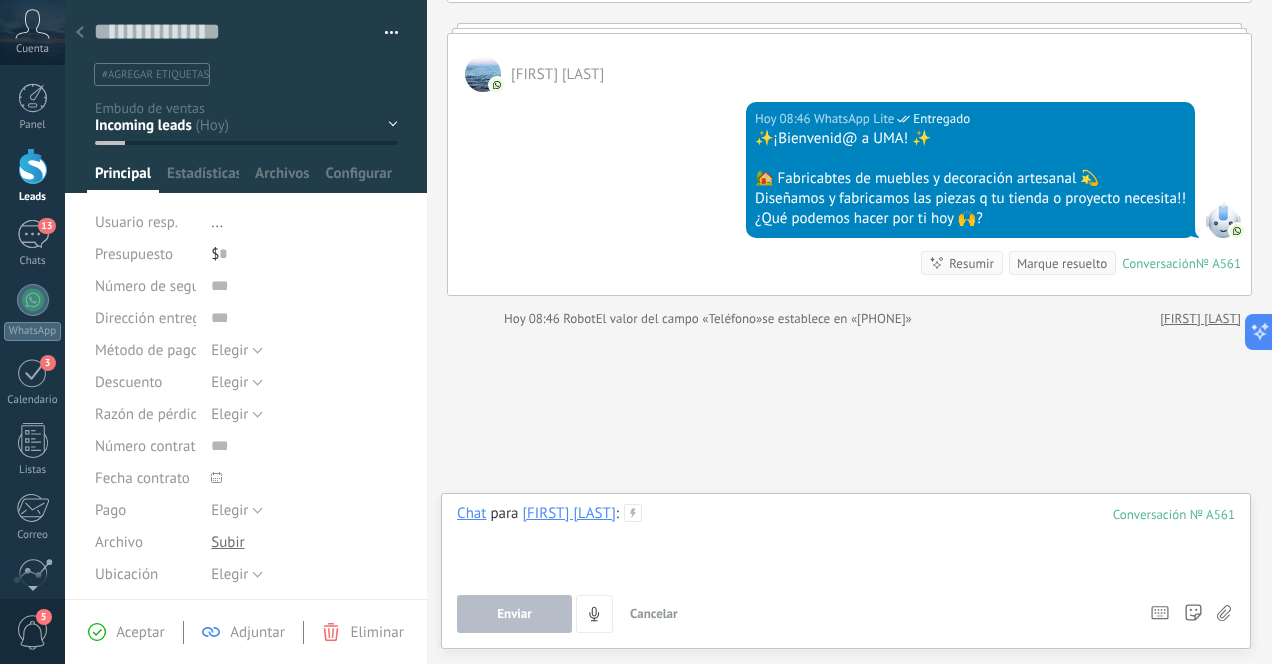 type 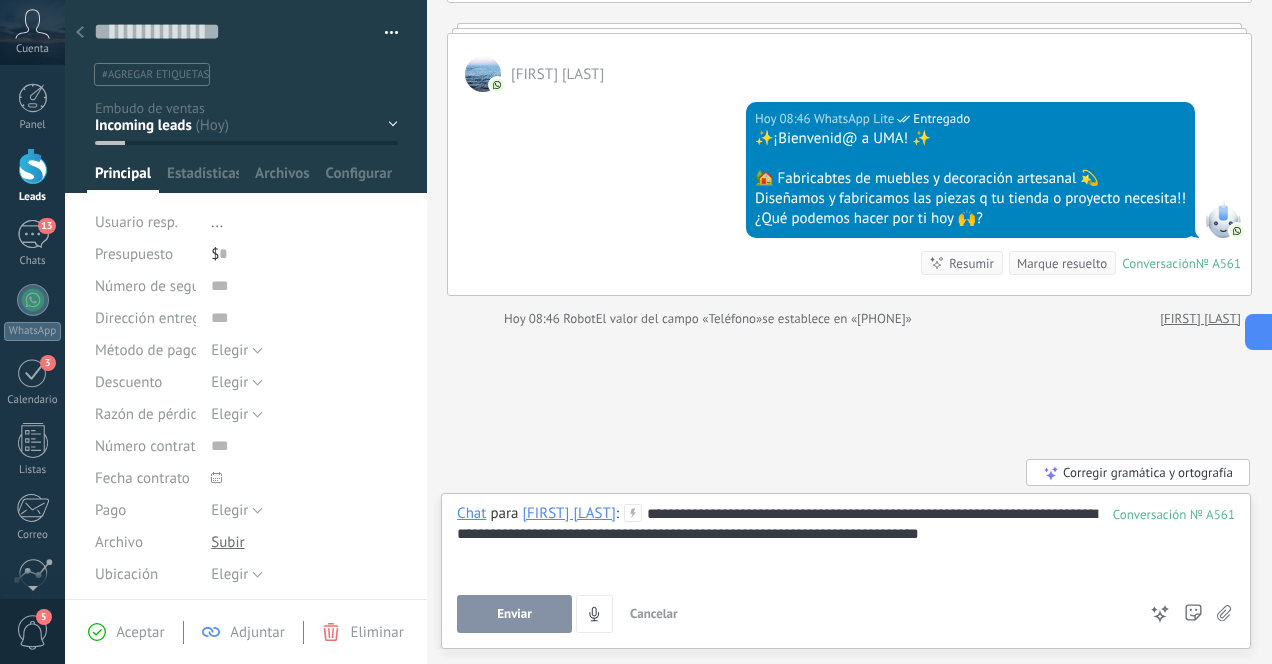 click on "Enviar" at bounding box center [514, 614] 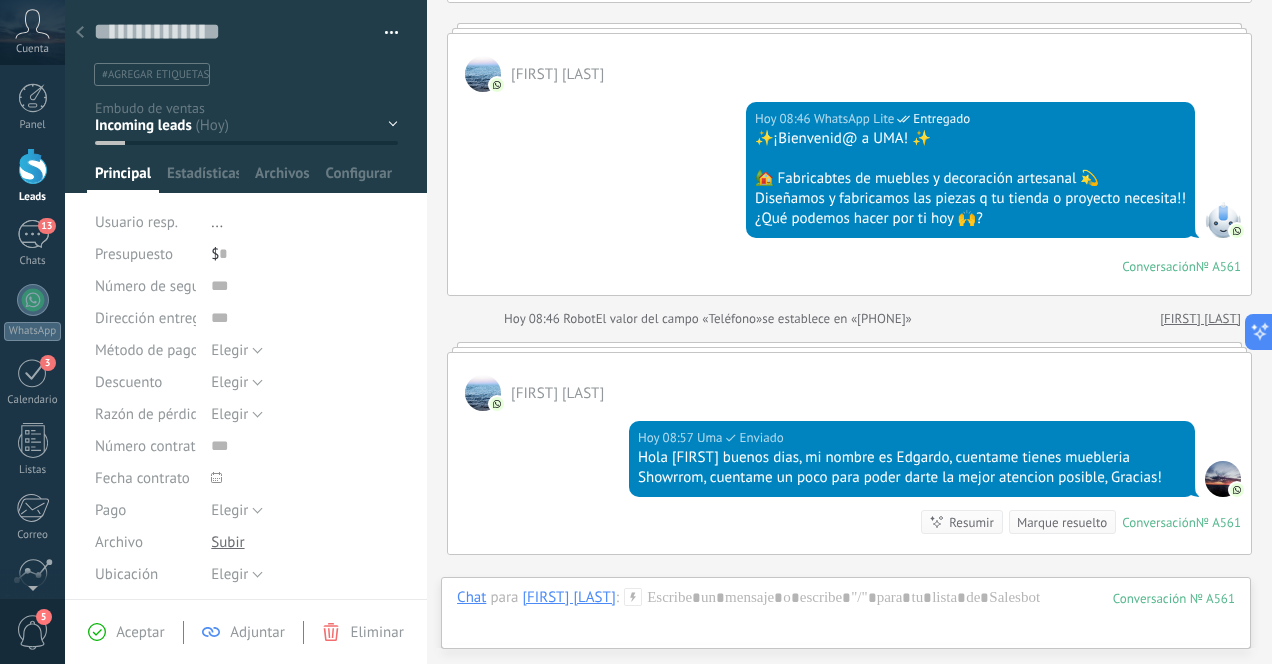 click at bounding box center (80, 33) 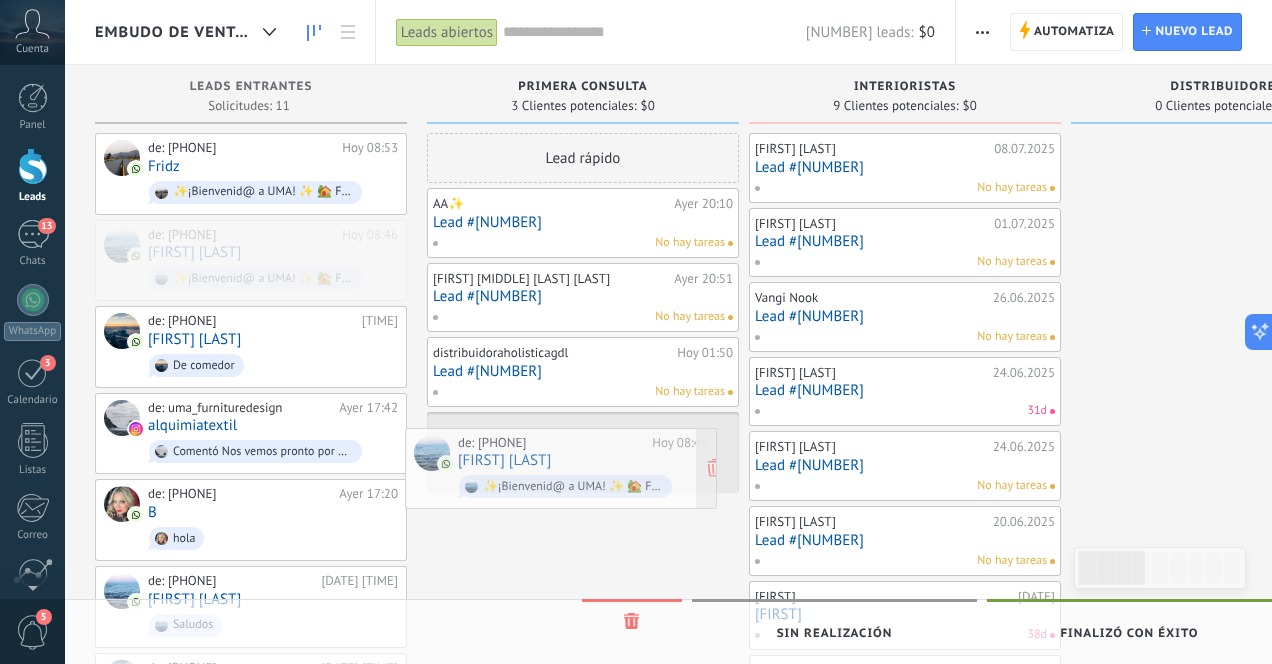 drag, startPoint x: 251, startPoint y: 249, endPoint x: 561, endPoint y: 458, distance: 373.873 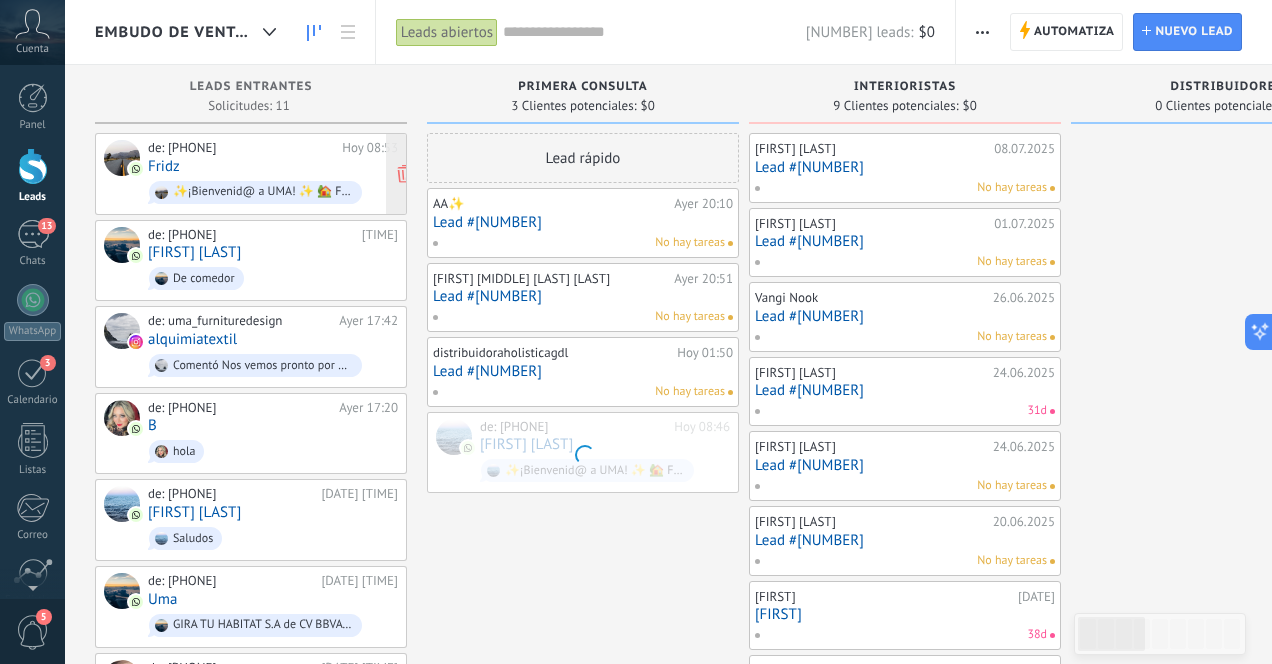 click on "de: [PHONE] [TIME] [FIRST] ✨¡Bienvenid@ a UMA! ✨
🏡 Fabricabtes de muebles y decoración artesanal 💫
Diseñamos y fabricamos las piezas q tu tienda o proyecto necesita!!
¿Qué podemos hacer por ti hoy 🙌?" at bounding box center (273, 174) 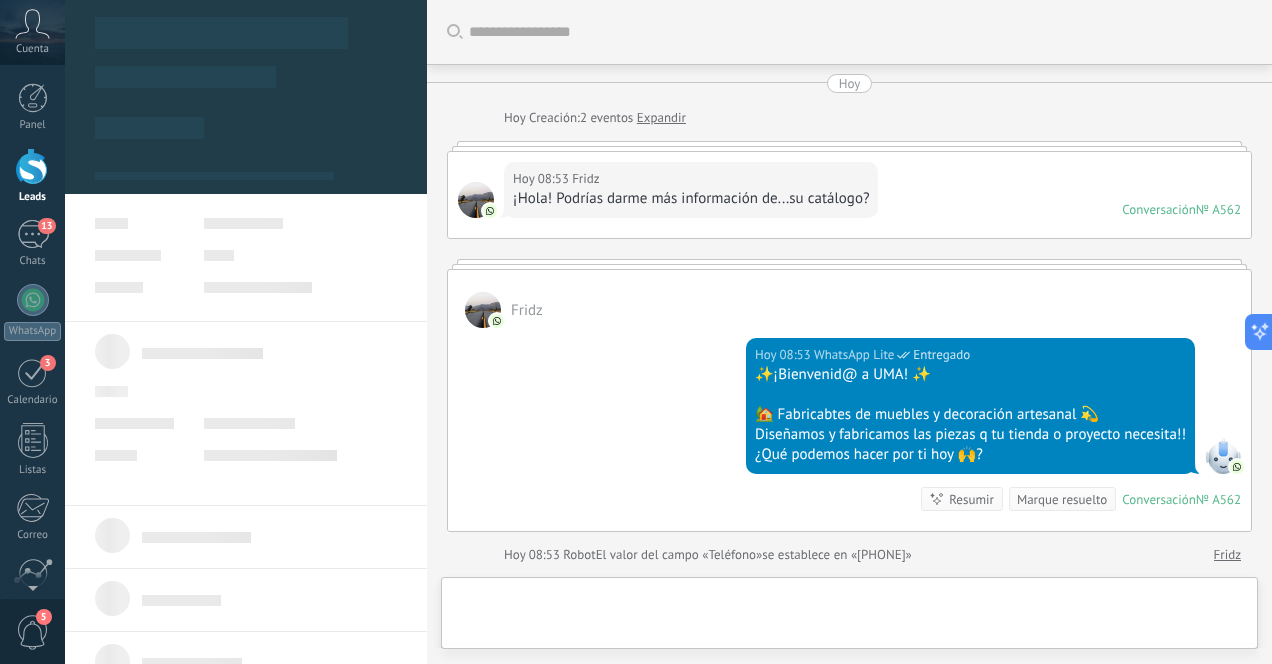 type on "**********" 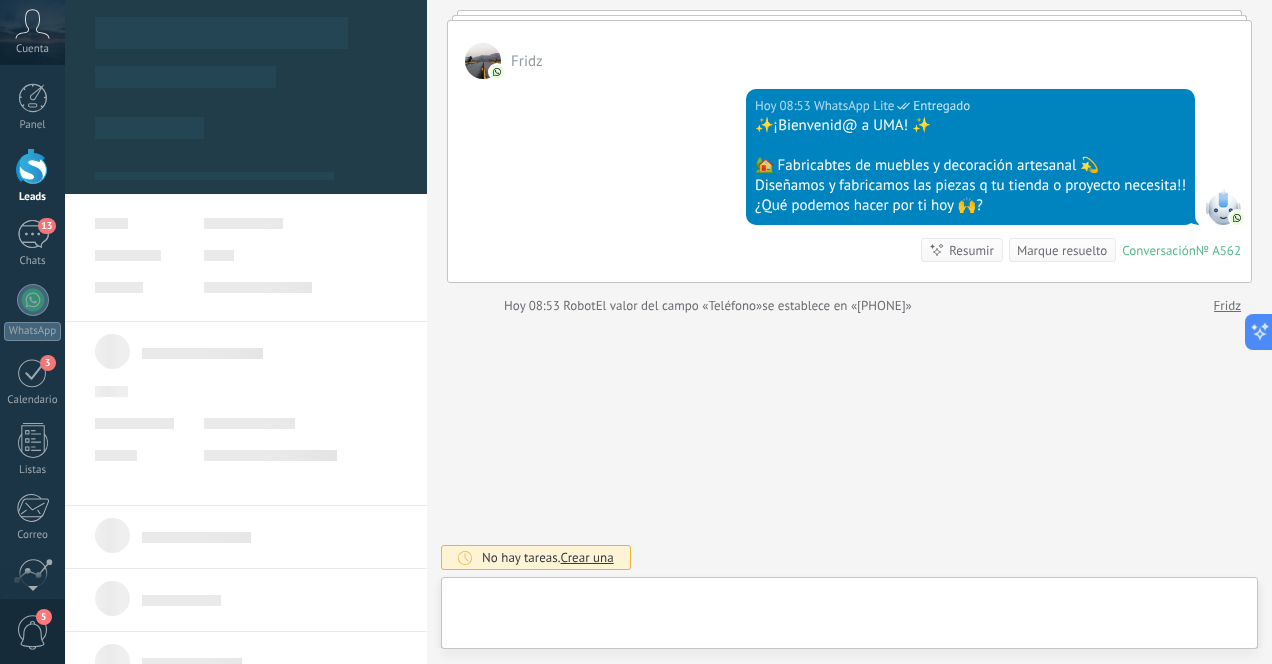 scroll, scrollTop: 30, scrollLeft: 0, axis: vertical 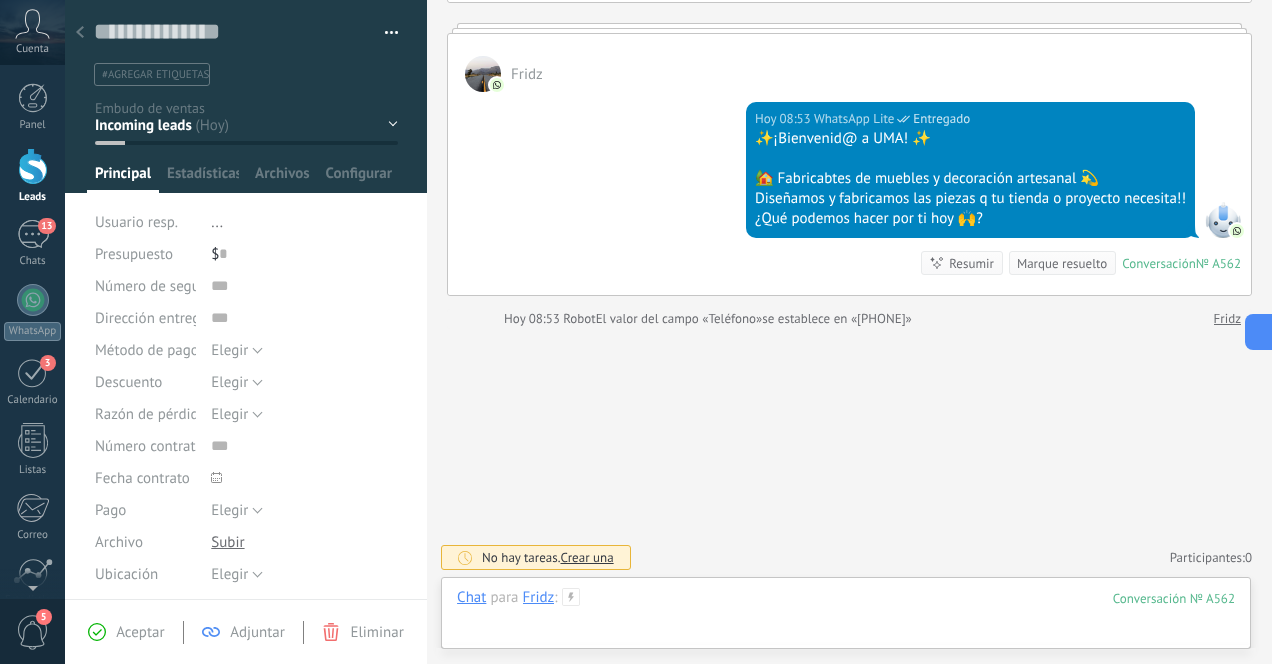 click at bounding box center (846, 618) 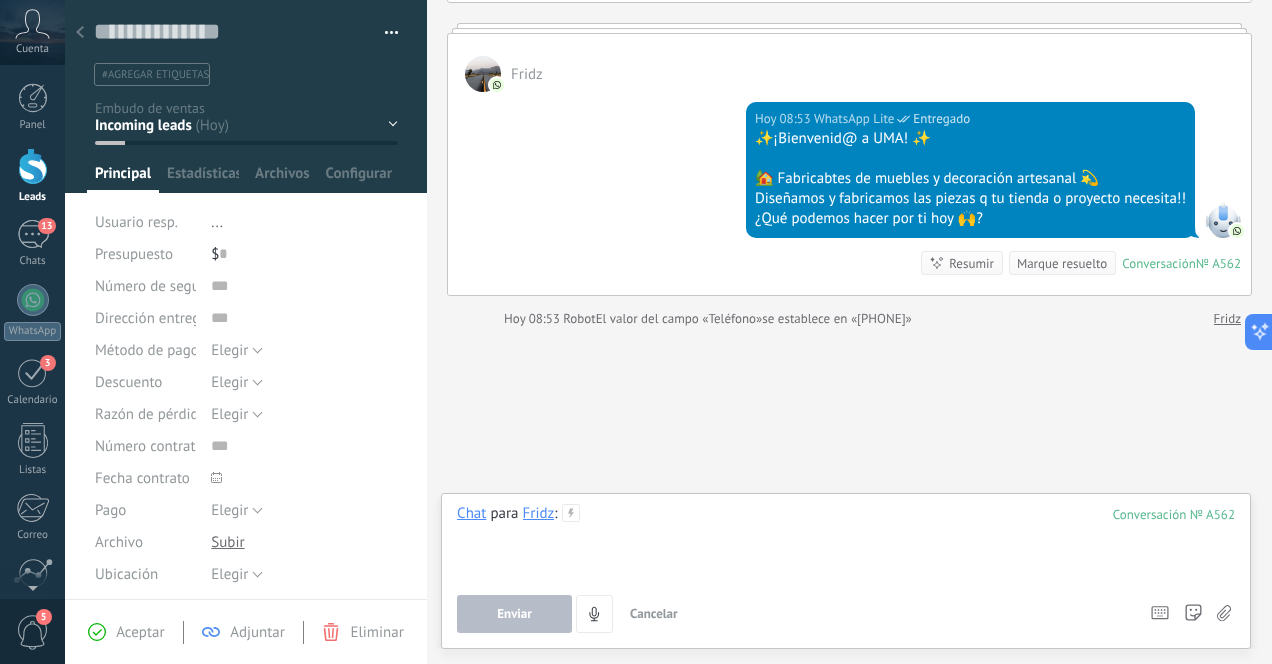 type 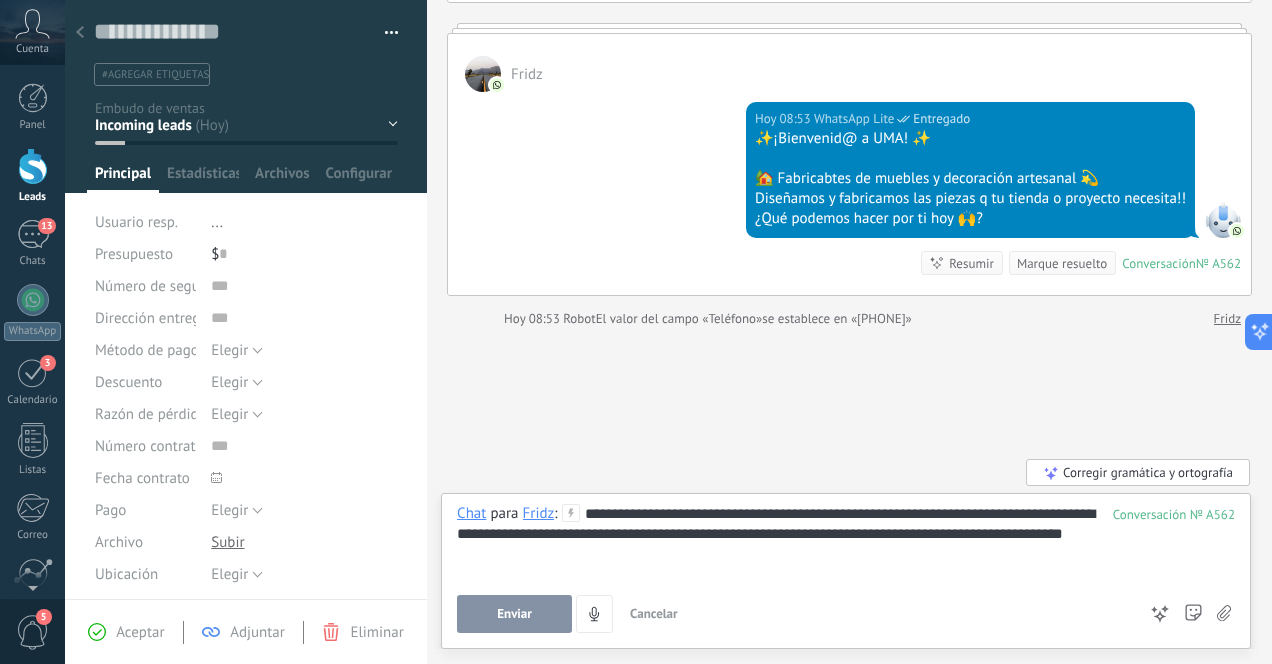 click on "Enviar" at bounding box center (514, 614) 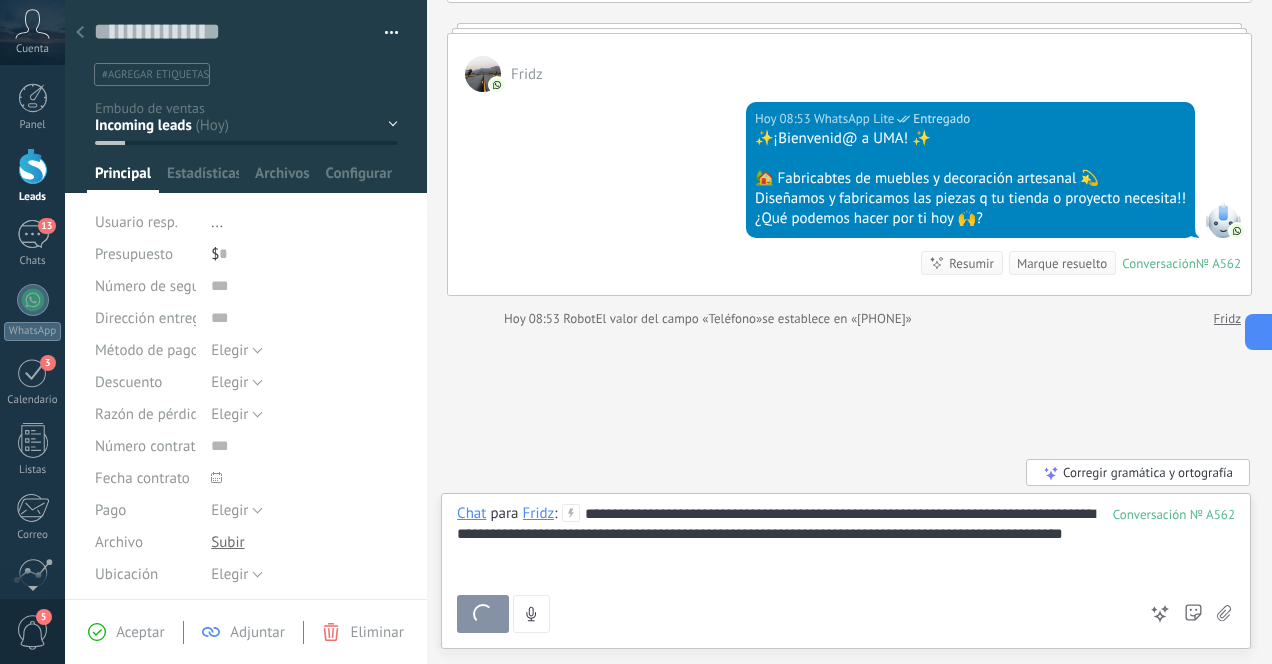 scroll, scrollTop: 495, scrollLeft: 0, axis: vertical 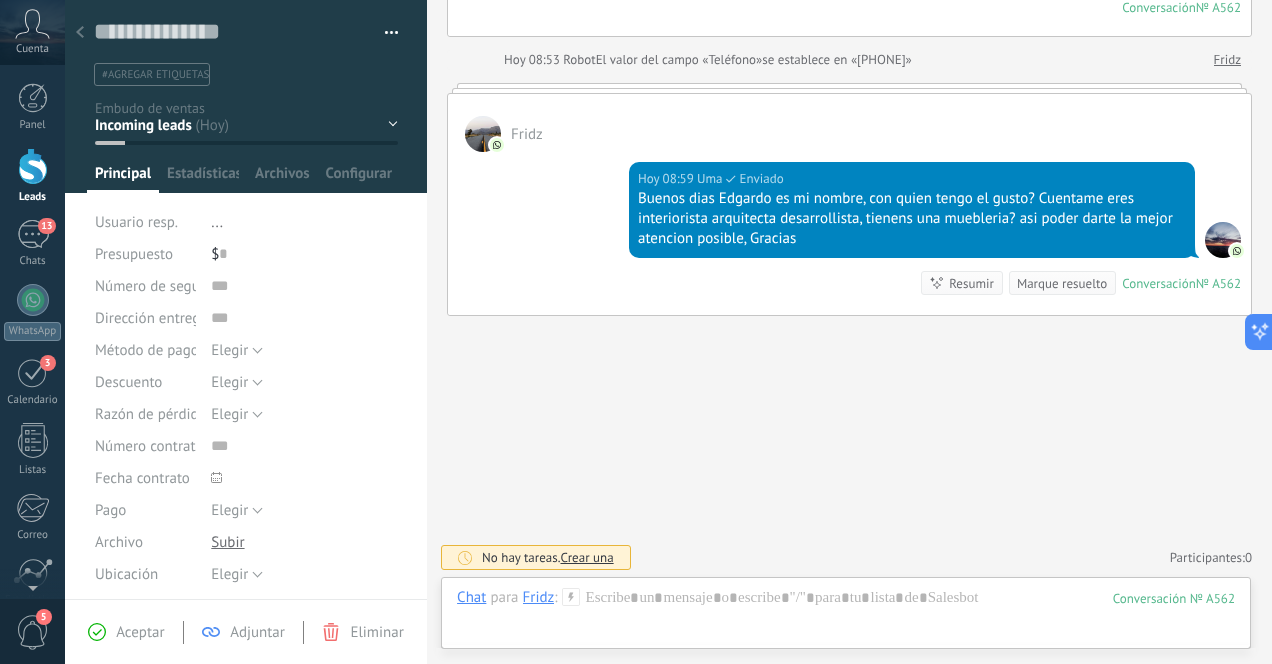 click at bounding box center [80, 33] 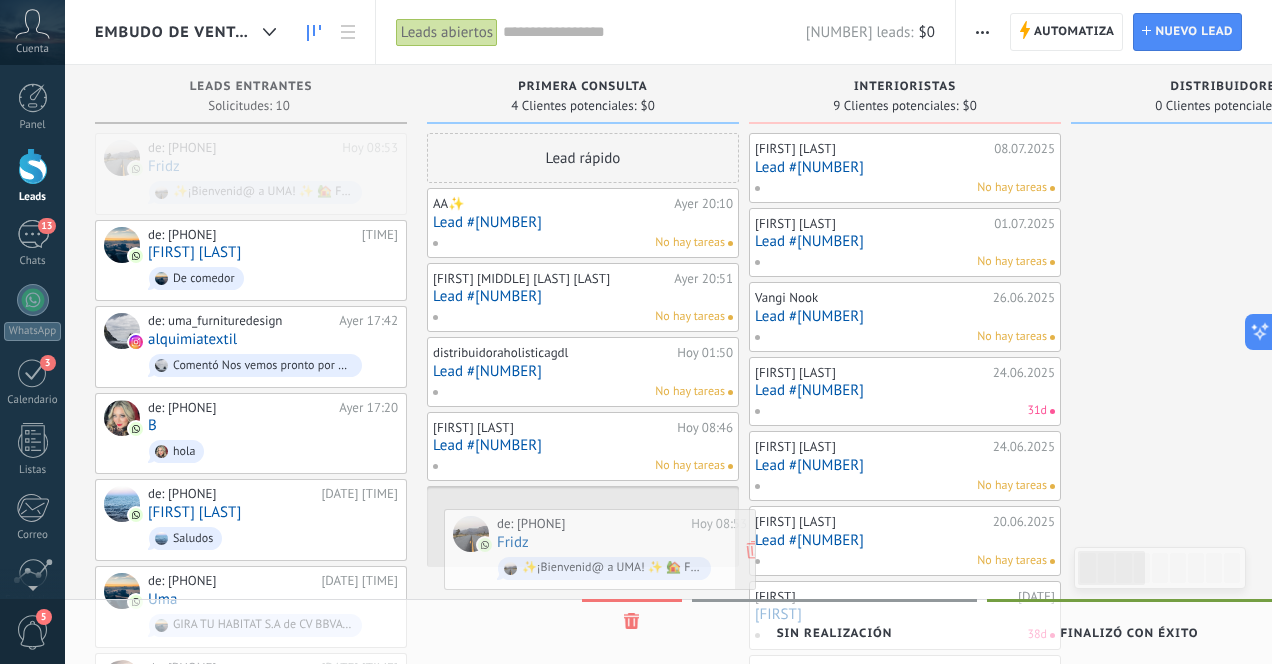 drag, startPoint x: 260, startPoint y: 157, endPoint x: 609, endPoint y: 533, distance: 513.0078 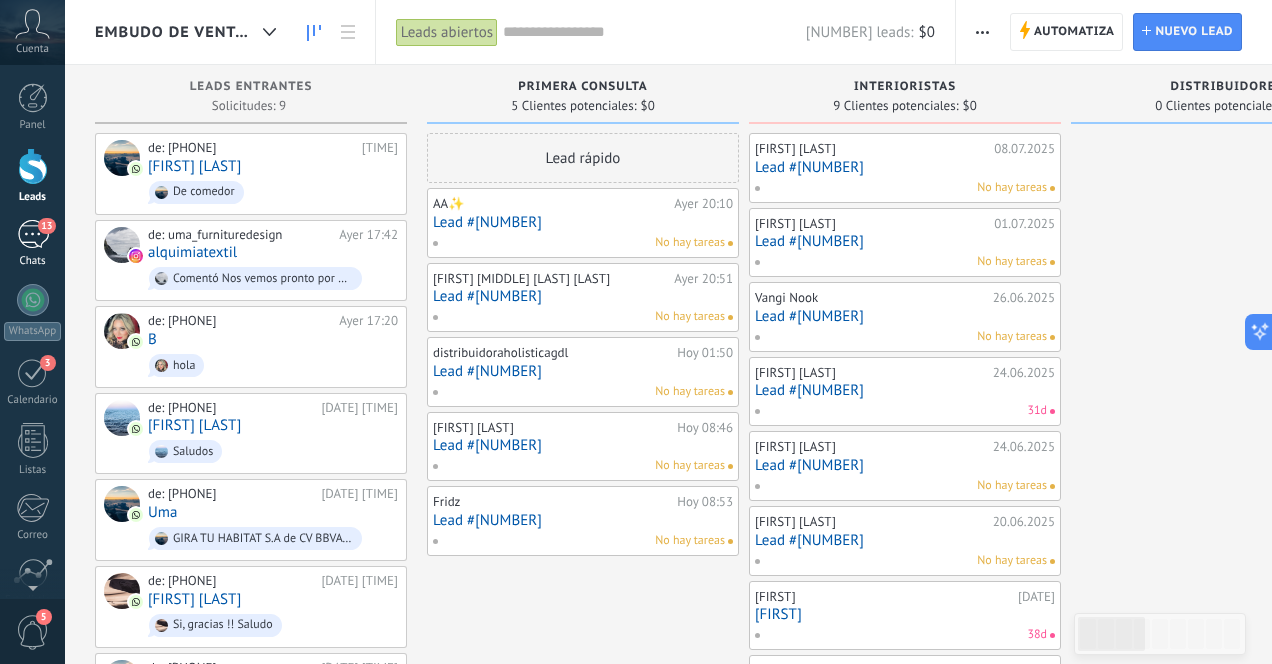 click on "13" at bounding box center [33, 234] 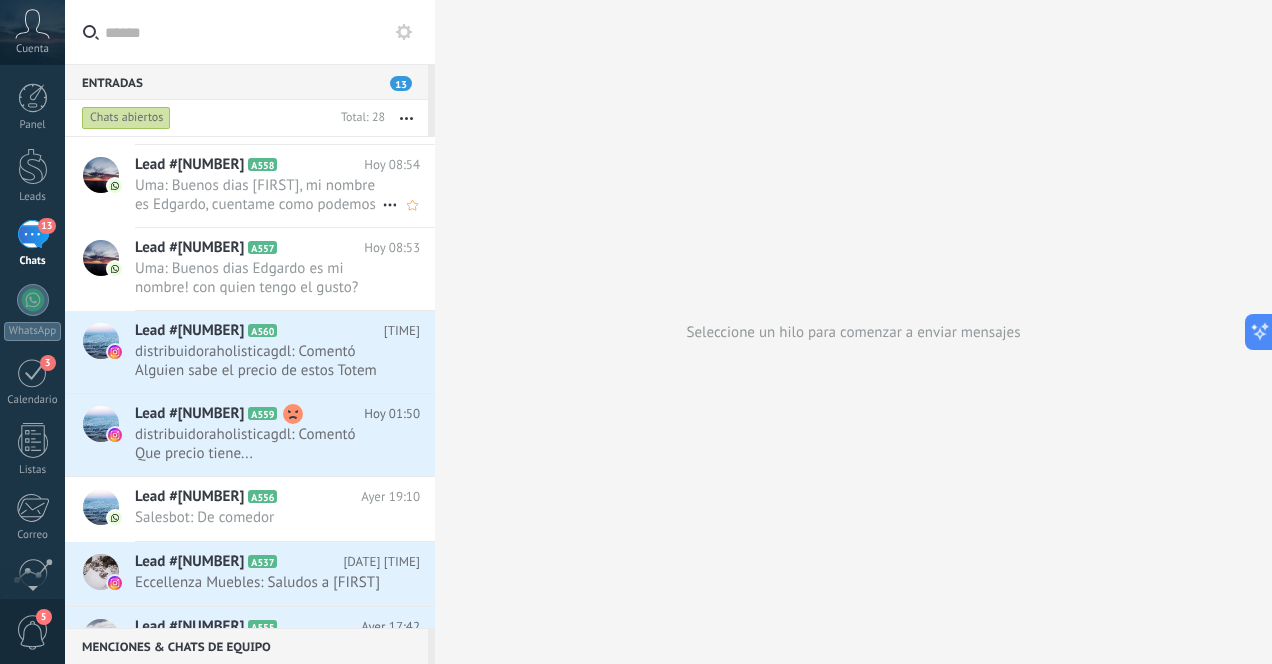 scroll, scrollTop: 0, scrollLeft: 0, axis: both 